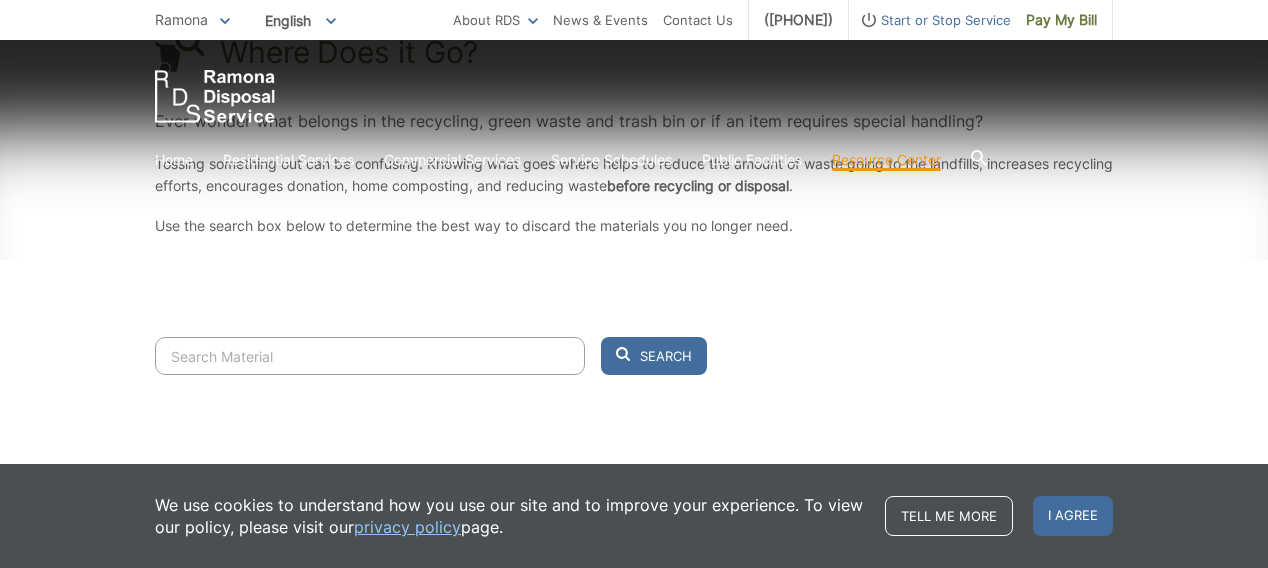 scroll, scrollTop: 441, scrollLeft: 0, axis: vertical 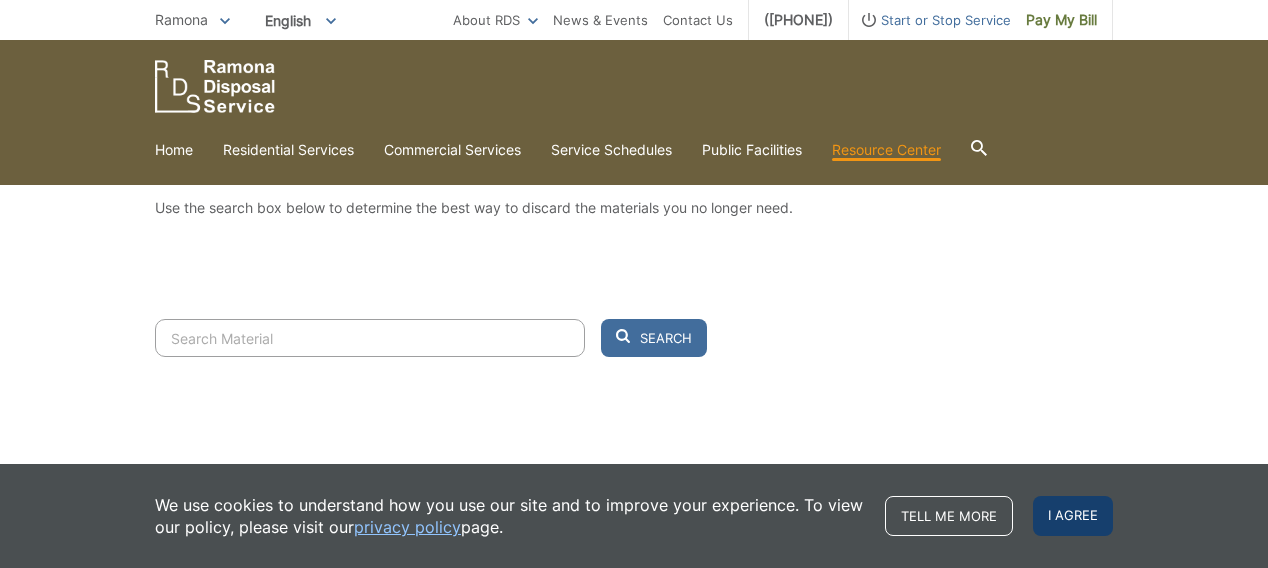 click on "I agree" at bounding box center [1073, 516] 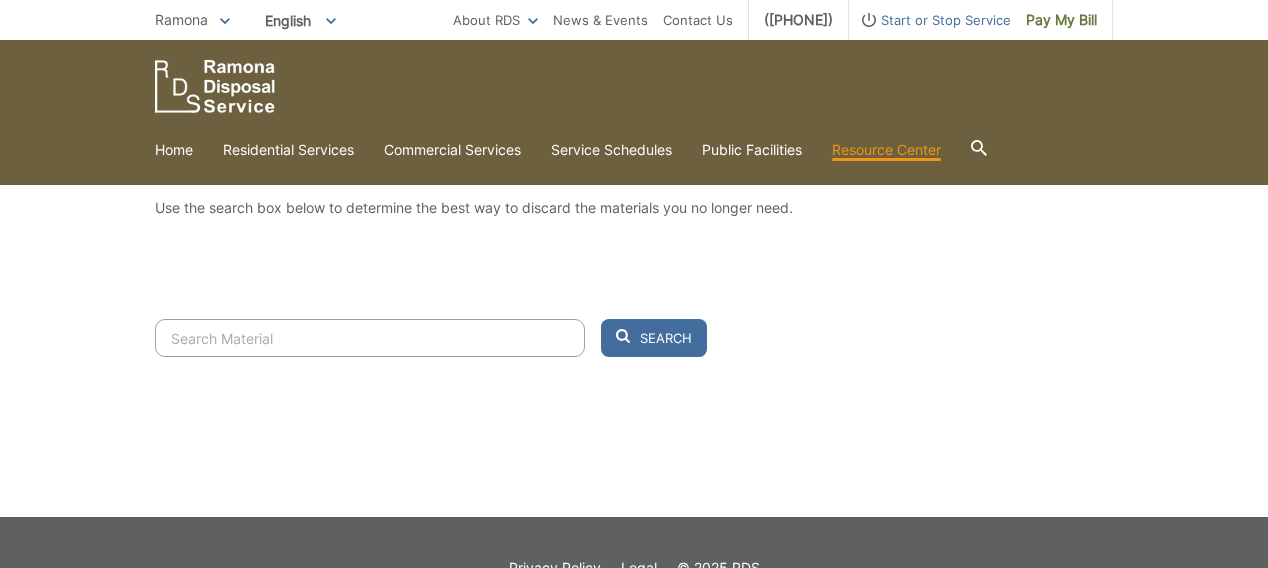 click at bounding box center [370, 338] 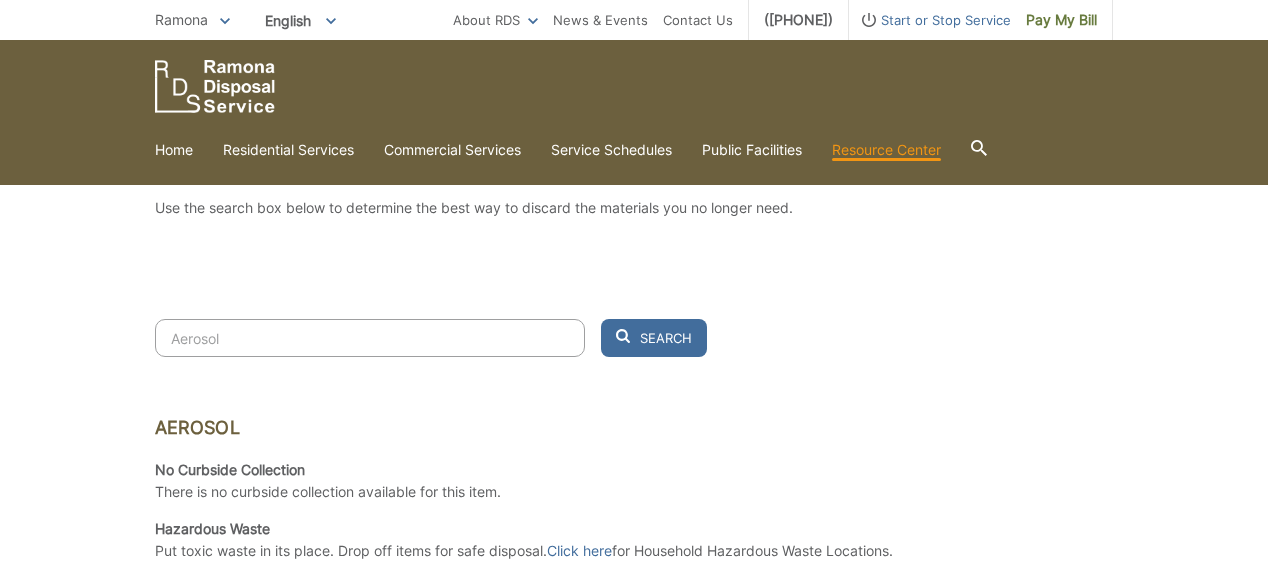 click on "Resource Center
Where Does it Go?
Ever wonder what belongs in the recycling, green waste and trash bin or if an item requires special handling?
Tossing something out can be confusing. Knowing what goes where helps to reduce the amount of waste going to
the landfills, increases recycling efforts, encourages donation, home composting, and reducing waste  before
recycling or disposal .
Use the search box below to determine the best way to discard the materials you no longer need.
Aerosol           Search
Aerosol
No Curbside Collection There is no curbside collection available for this item.
Hazardous Waste Put toxic waste in its place. Drop off items for safe disposal.  Click here" at bounding box center (634, 359) 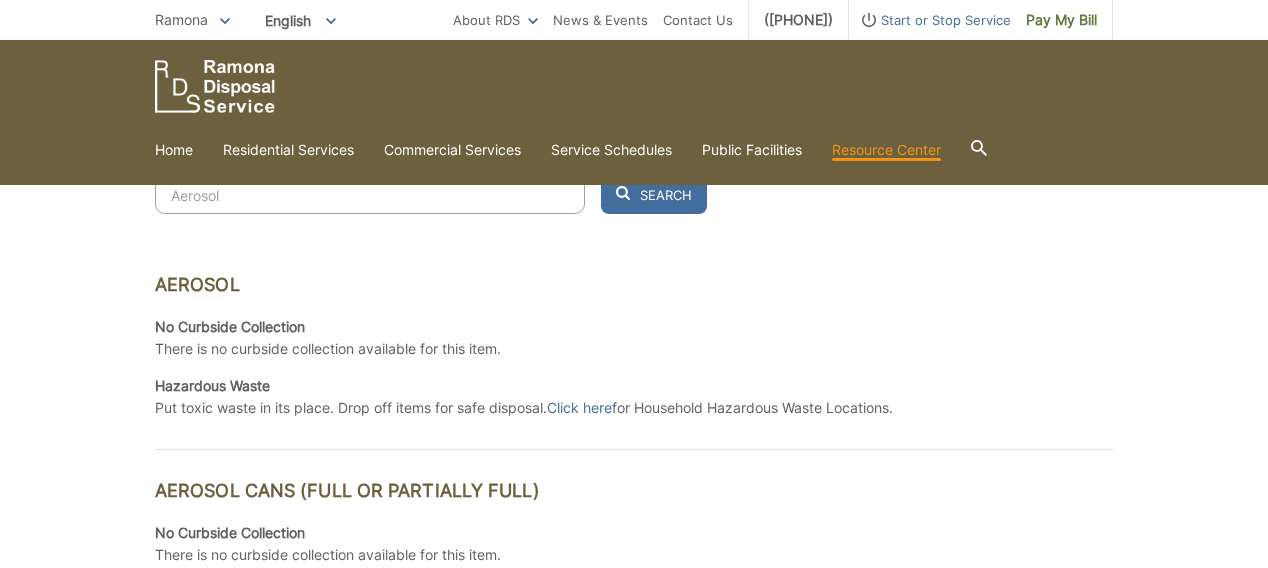 scroll, scrollTop: 583, scrollLeft: 0, axis: vertical 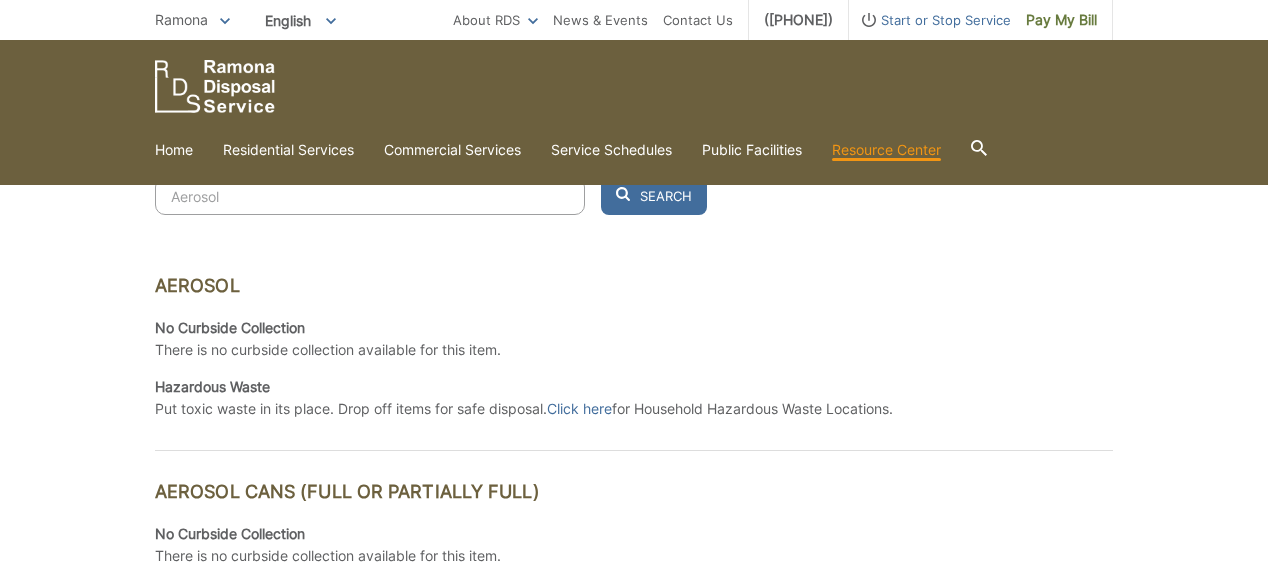 click on "Aerosol Cans (full or Partially Full)
No Curbside Collection There is no curbside collection available for this item.
Hazardous Waste Put toxic waste in its place. Drop off items for safe disposal.  Click Here  for Household Hazardous Waste Locations." at bounding box center [634, 553] 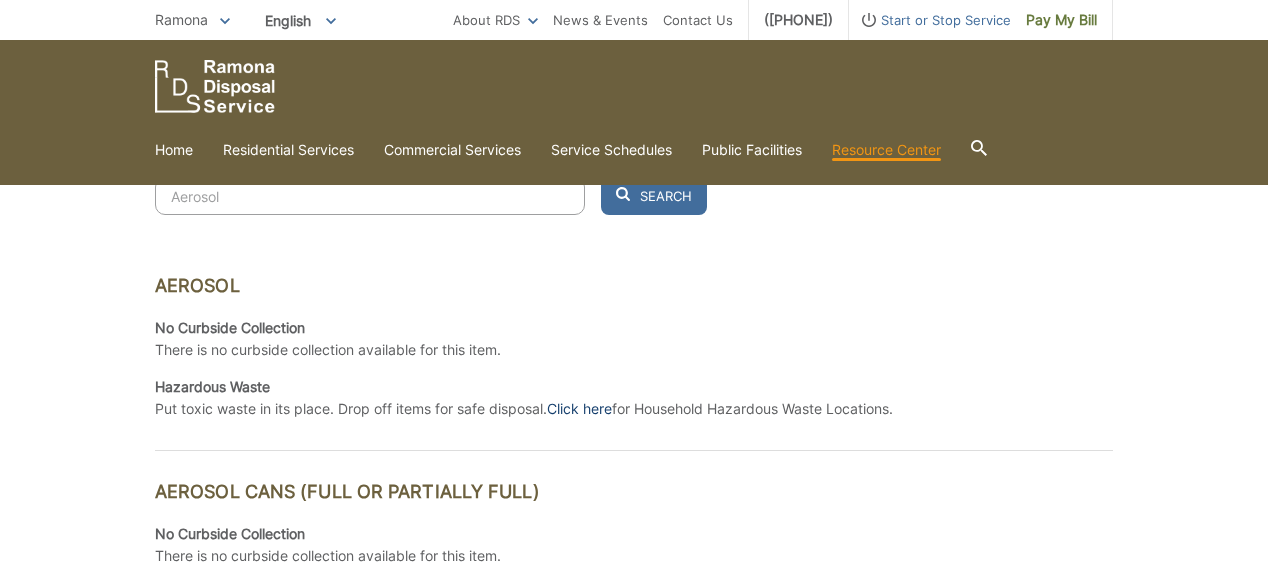 click on "Click here" at bounding box center (579, 409) 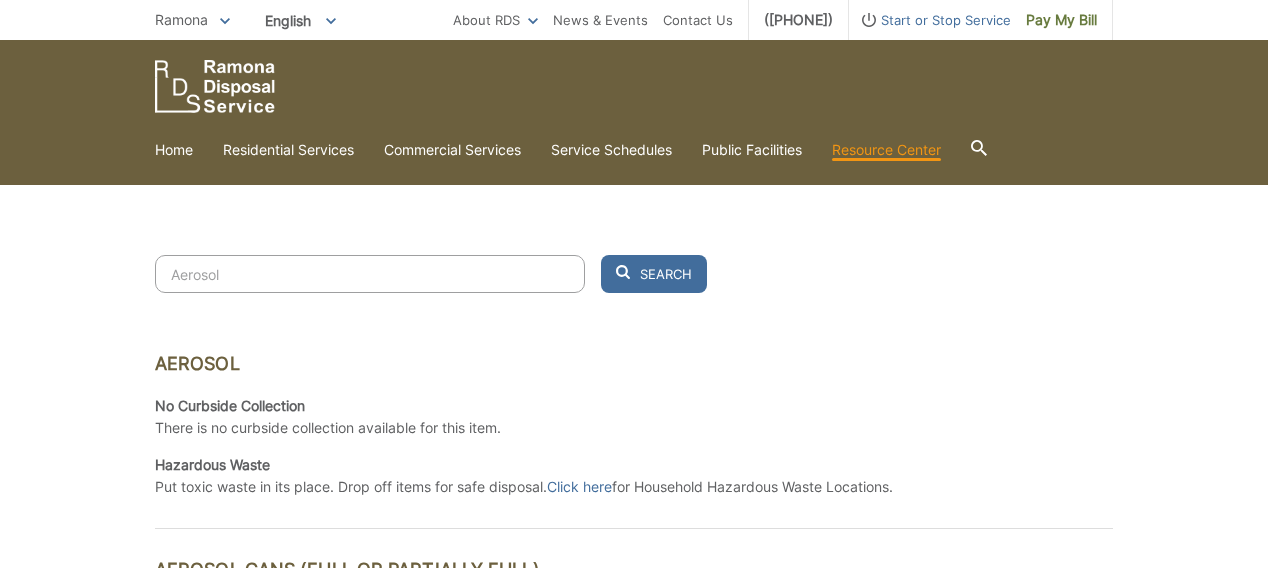 scroll, scrollTop: 469, scrollLeft: 0, axis: vertical 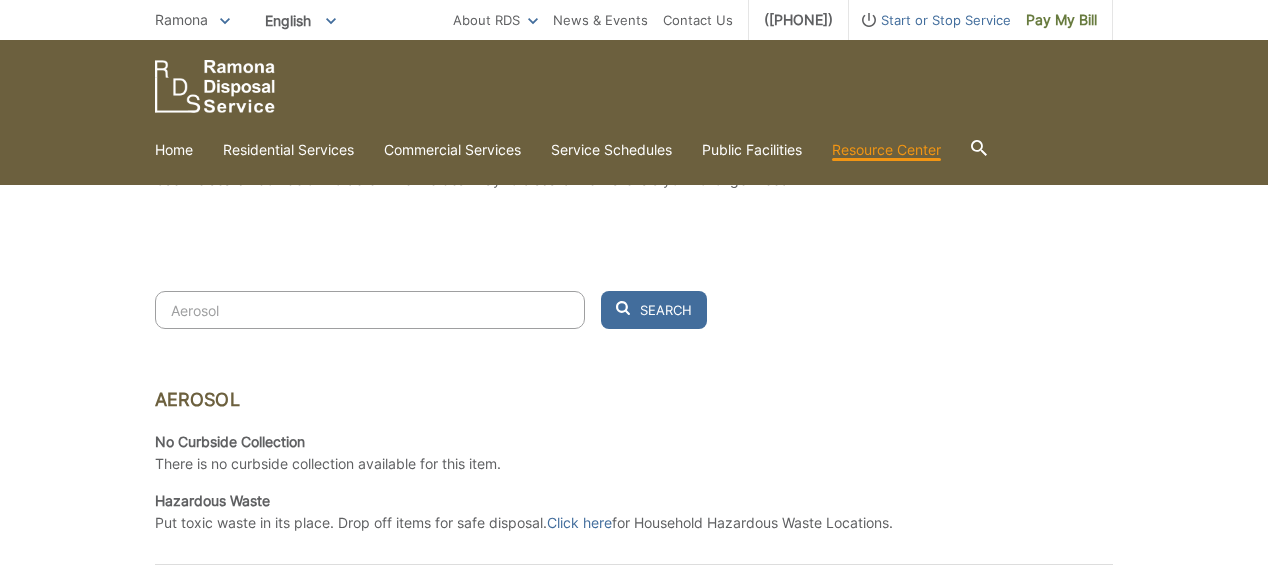 click on "Aerosol" at bounding box center [370, 310] 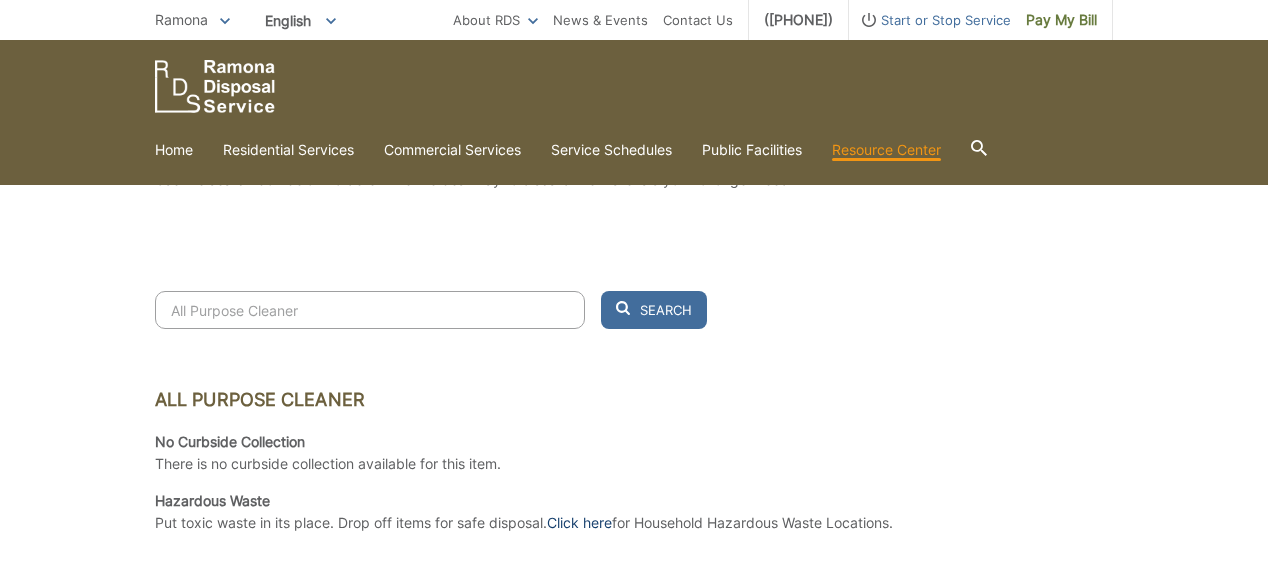 click on "Click here" at bounding box center (579, 523) 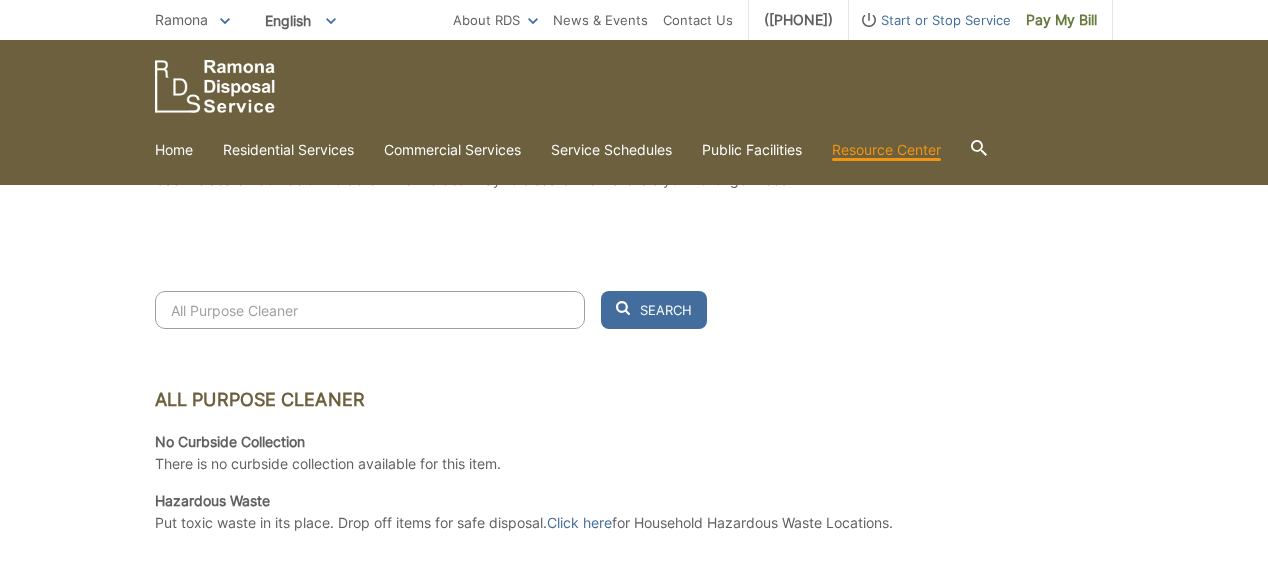 click on "All Purpose Cleaner" at bounding box center (370, 310) 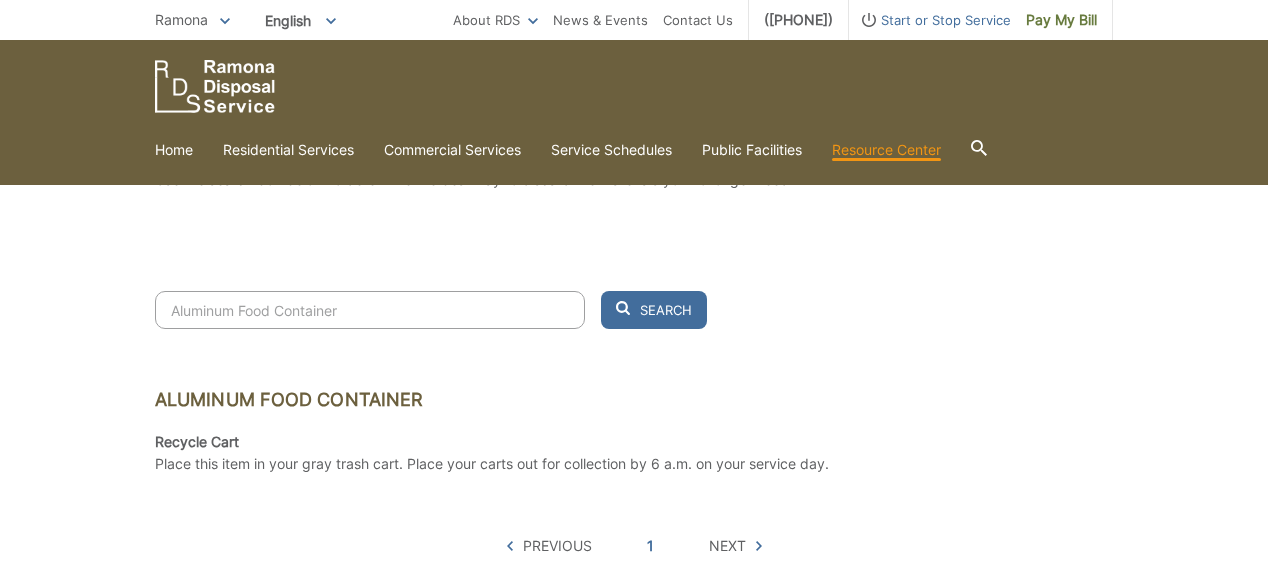 click on "Aluminum Food Container" at bounding box center (370, 310) 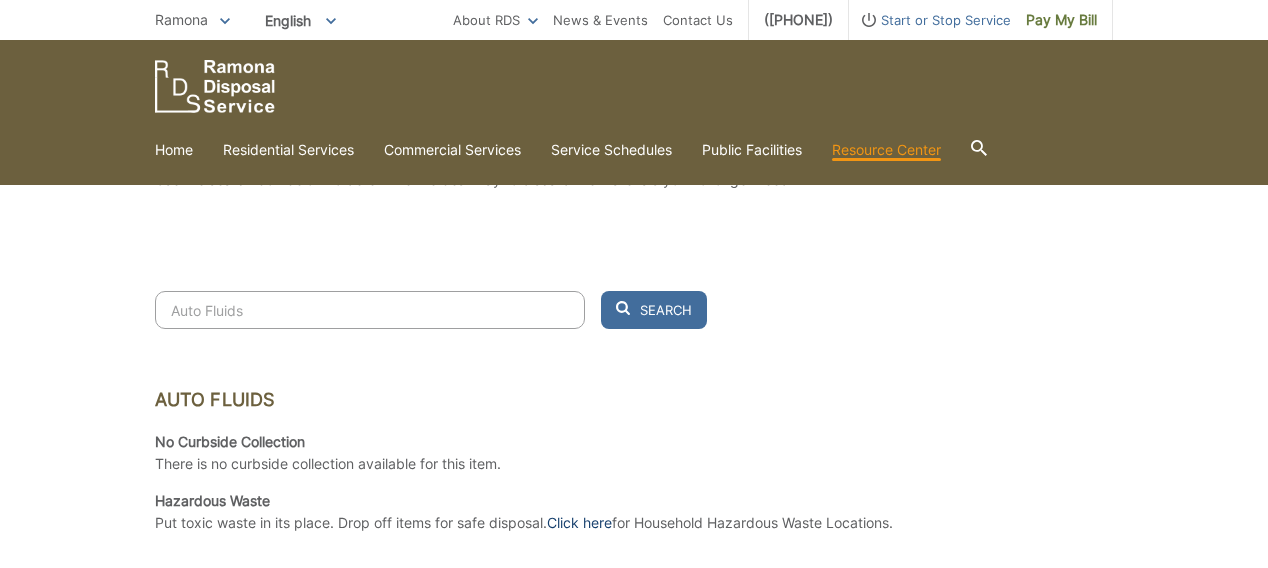 click on "Click here" at bounding box center [579, 523] 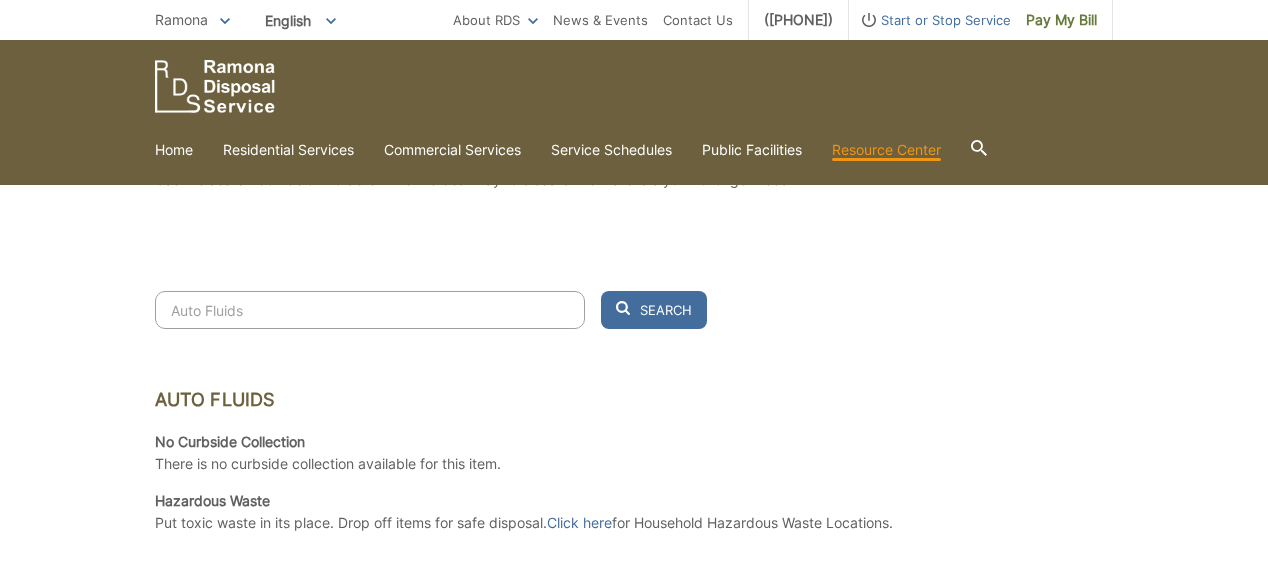 click on "Auto Fluids" at bounding box center (370, 310) 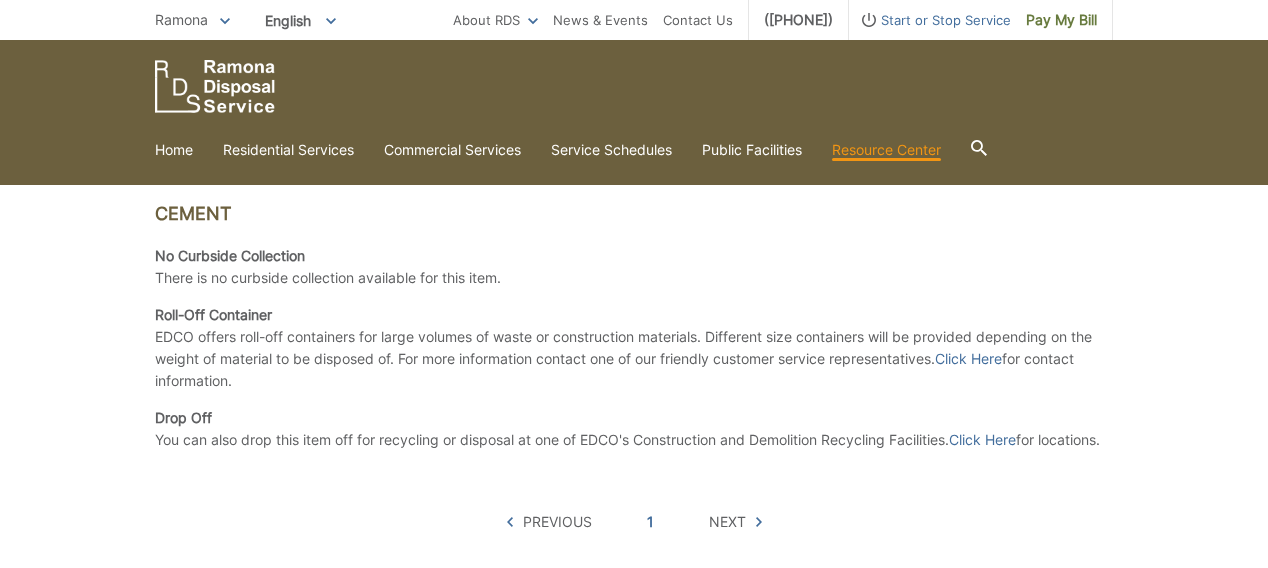 scroll, scrollTop: 654, scrollLeft: 0, axis: vertical 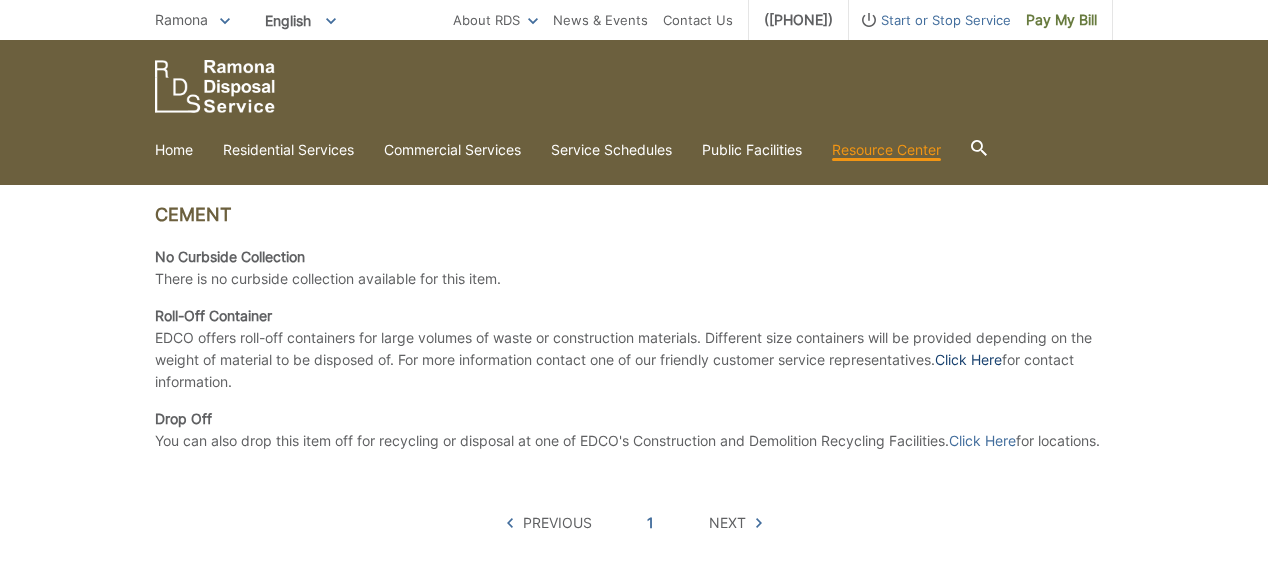 click on "Click Here" at bounding box center (968, 360) 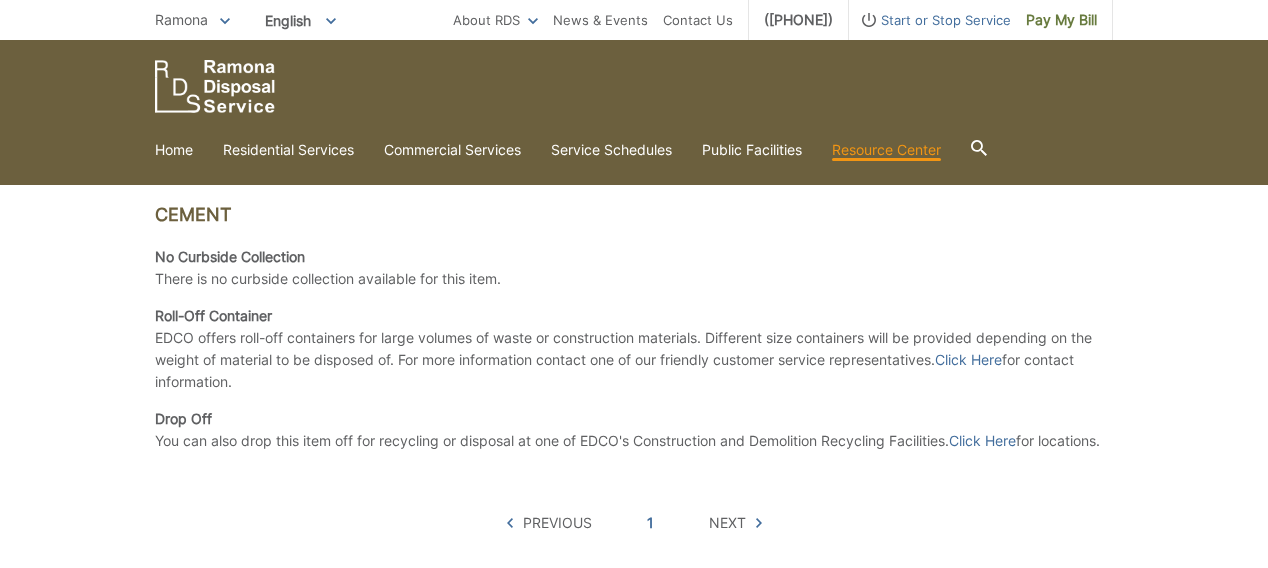 click on "EDCO offers roll-off containers for large volumes of waste or construction materials. Different size containers will be provided depending on the weight of material to be disposed of. For more information contact one of our friendly customer service representatives.  Click Here  for contact information." at bounding box center (634, 360) 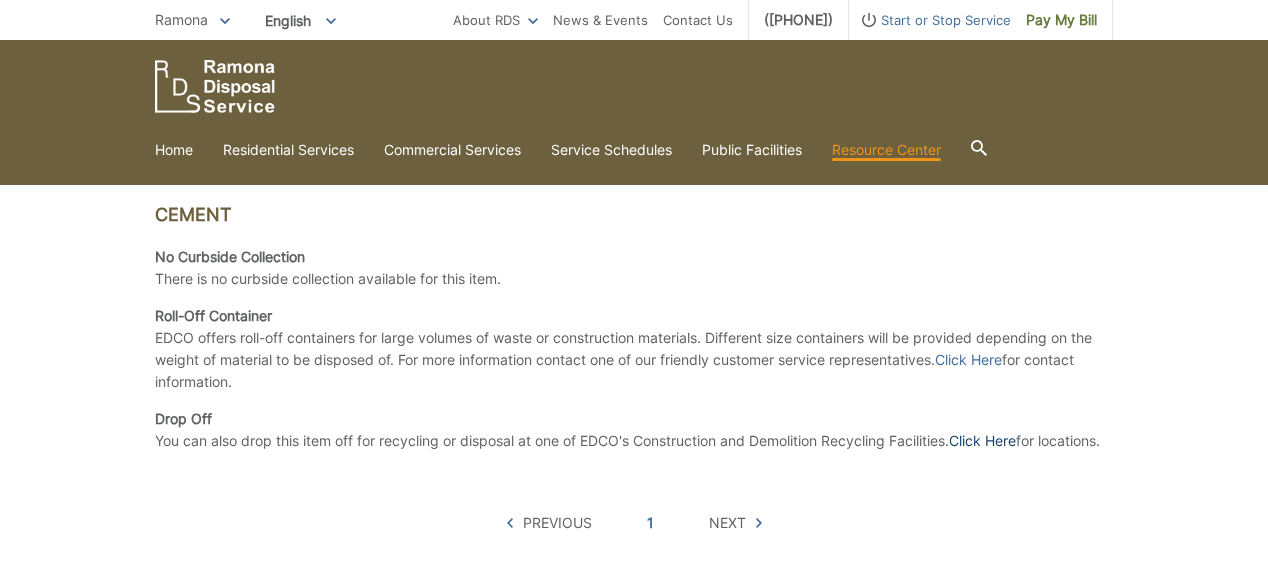 click on "Click Here" at bounding box center [982, 441] 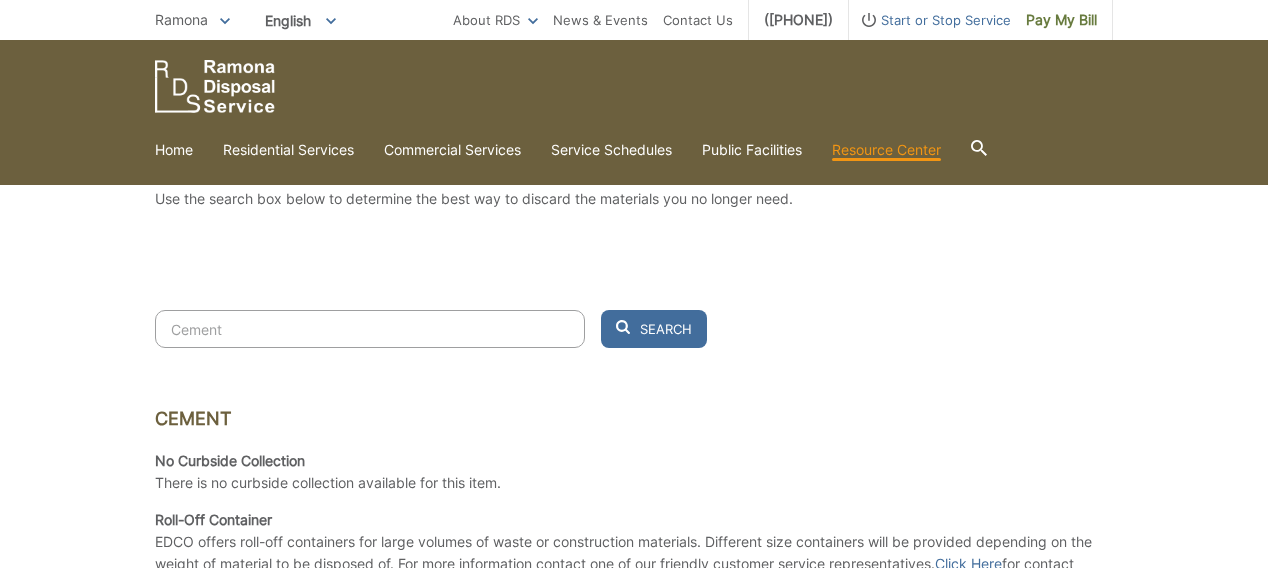 scroll, scrollTop: 432, scrollLeft: 0, axis: vertical 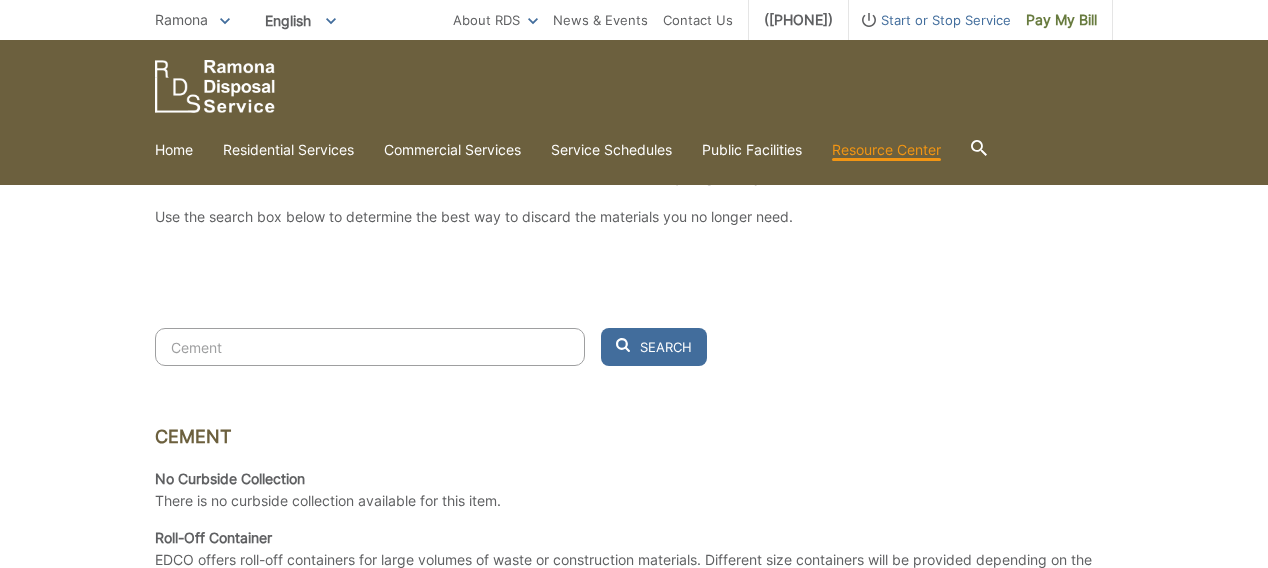 click on "Cement" at bounding box center (370, 347) 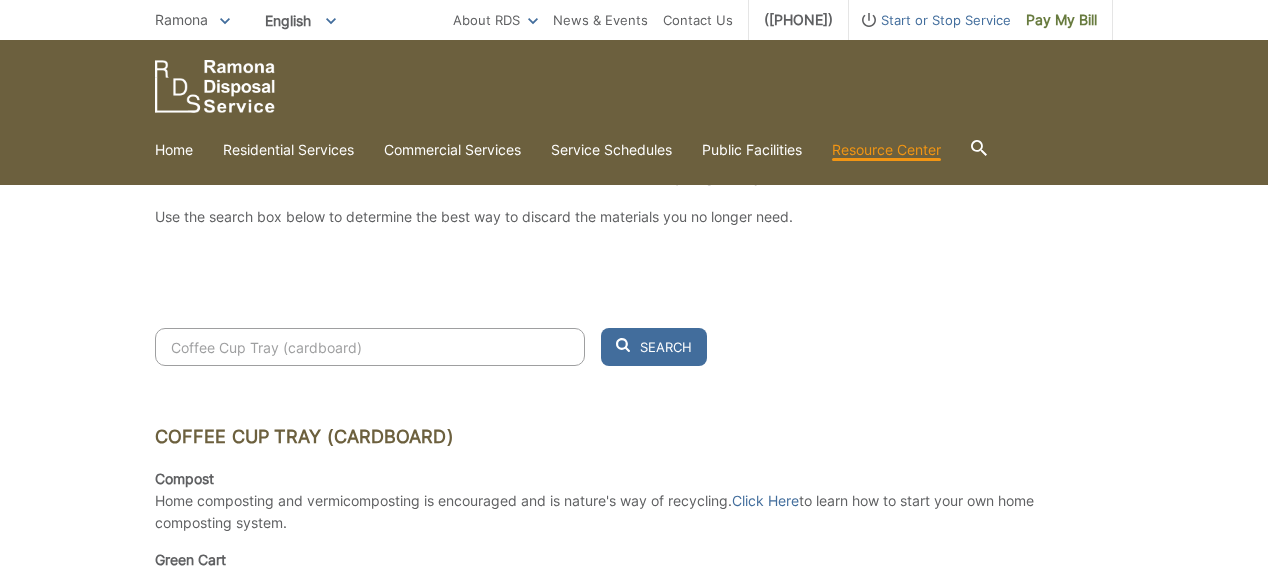 type on "Coffee Cup Tray (cardboard)" 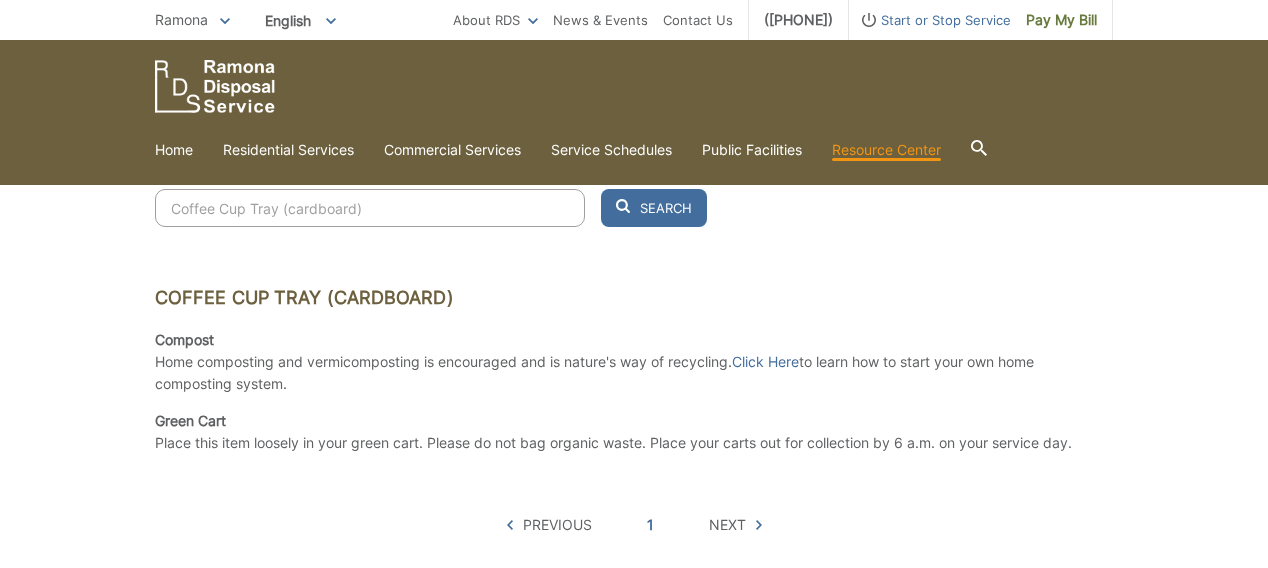scroll, scrollTop: 572, scrollLeft: 0, axis: vertical 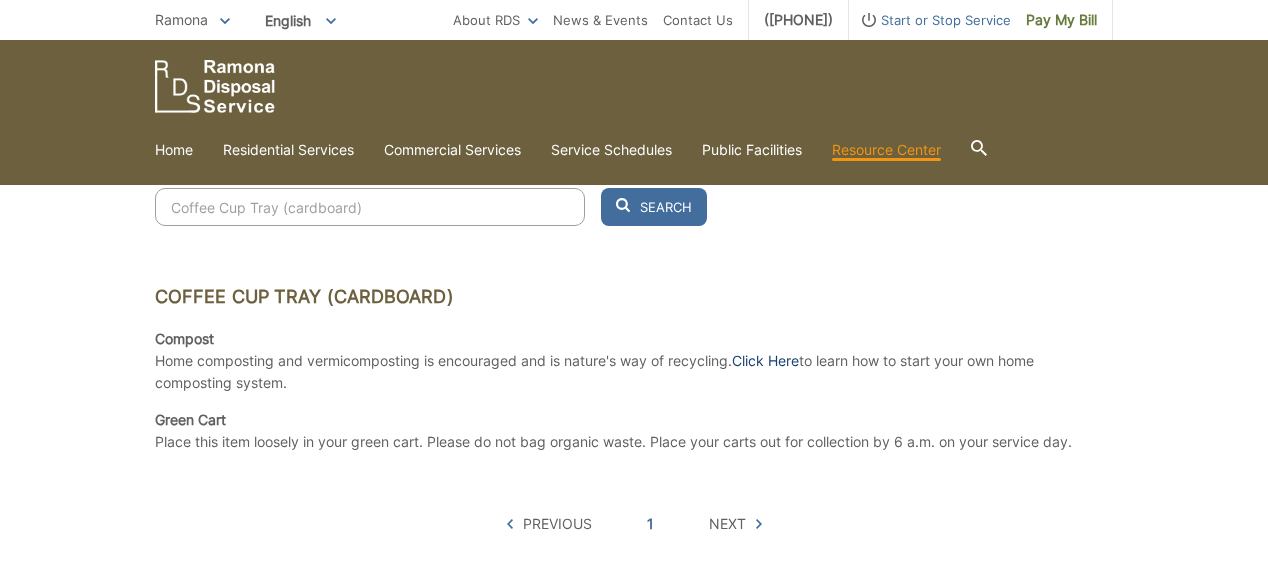 click on "Click Here" at bounding box center (765, 361) 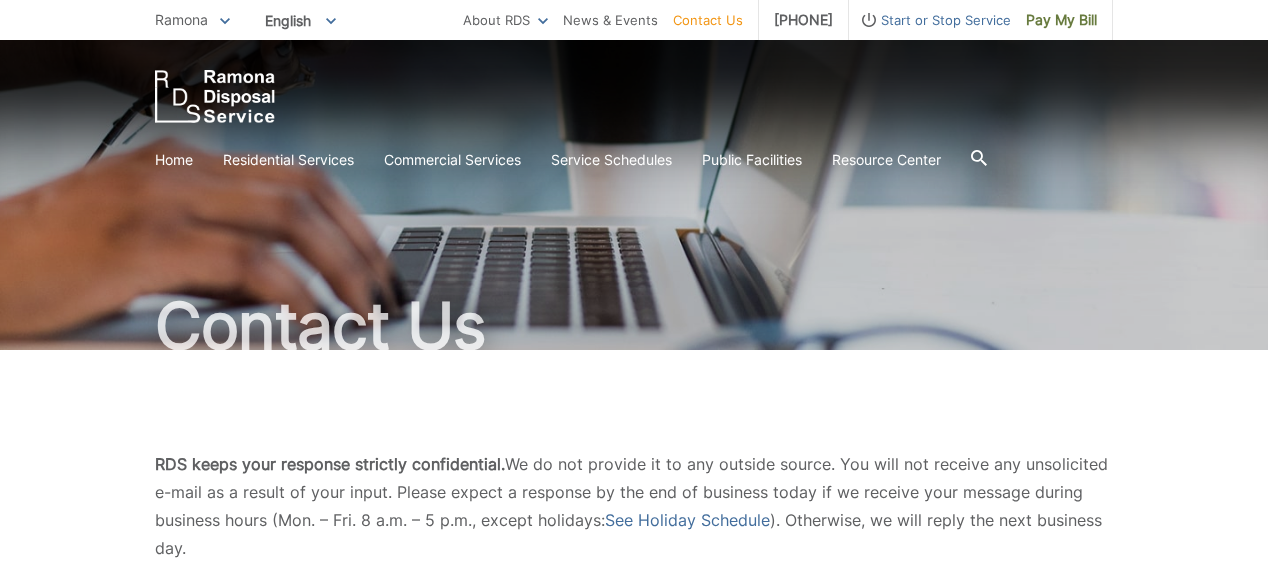 scroll, scrollTop: 0, scrollLeft: 0, axis: both 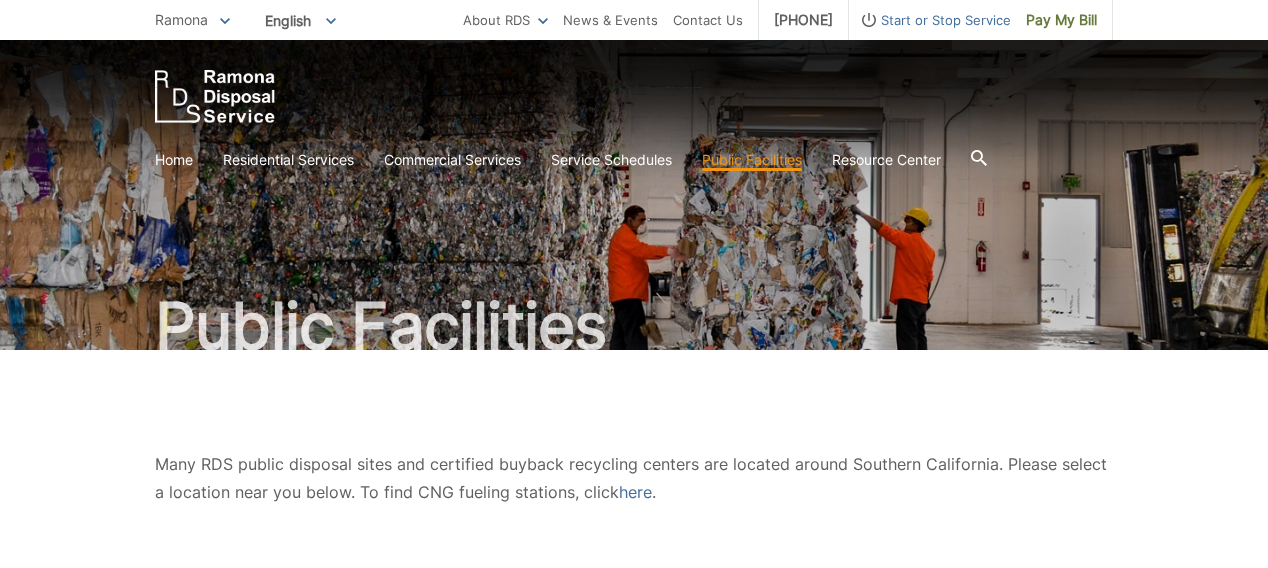 click on "Public Facilities" at bounding box center [634, 195] 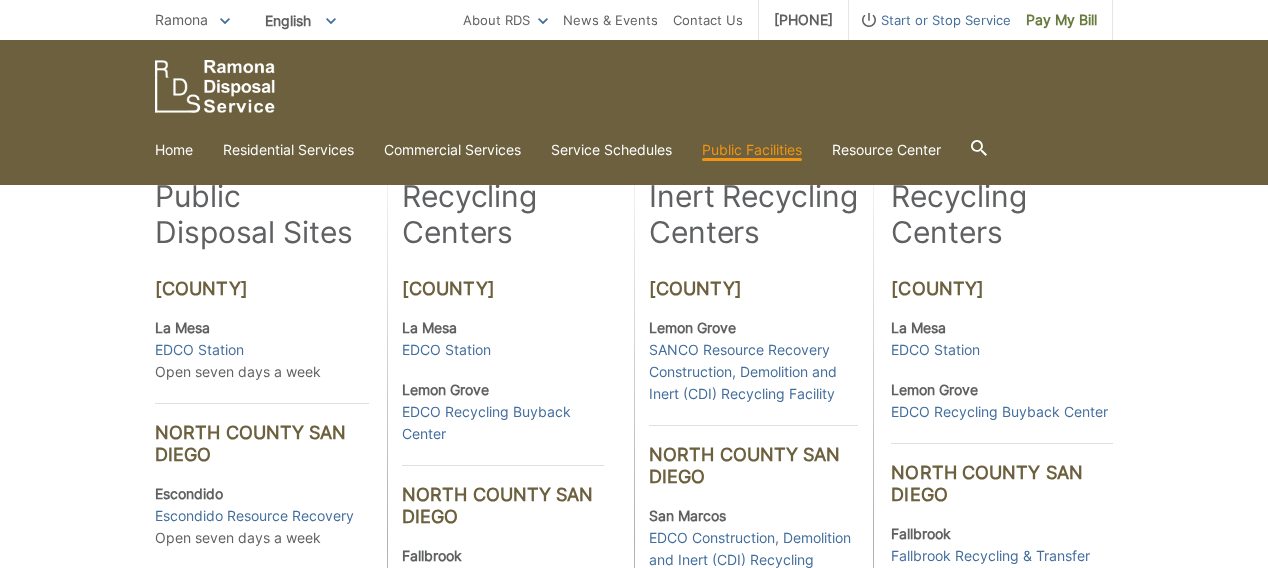 scroll, scrollTop: 0, scrollLeft: 0, axis: both 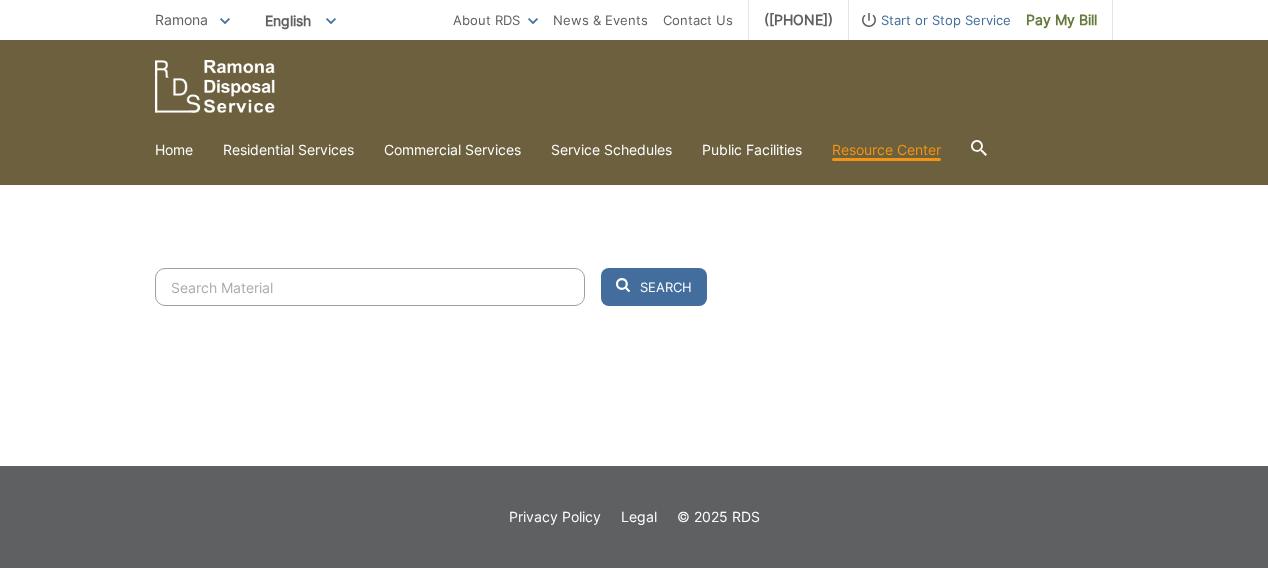 click at bounding box center (370, 287) 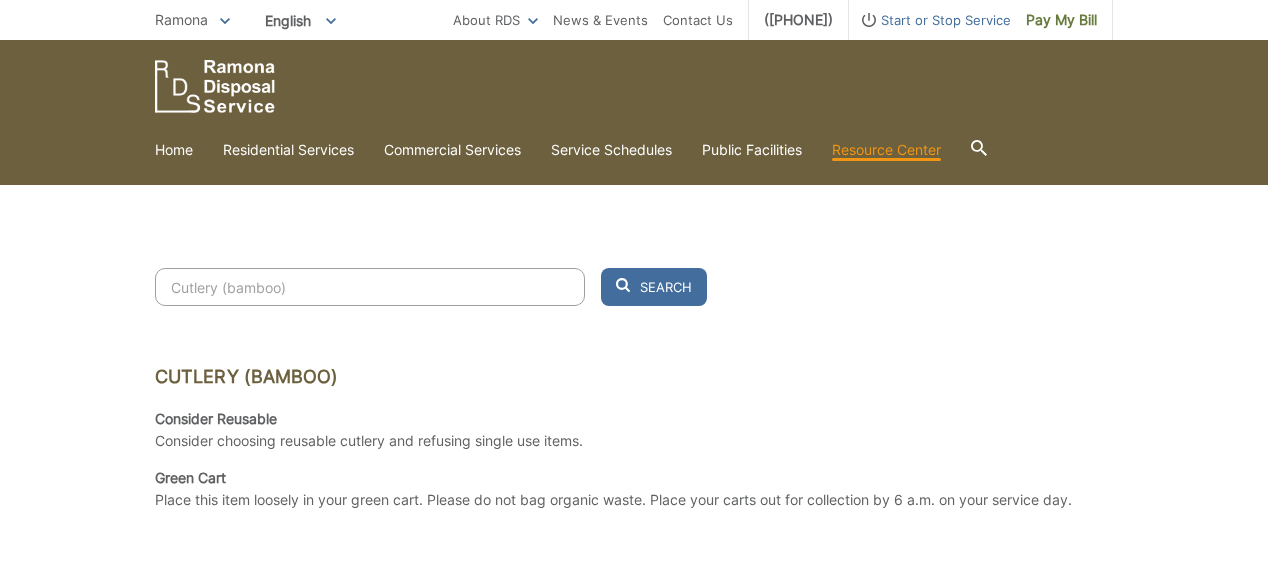 click on "Cutlery (bamboo)" at bounding box center (370, 287) 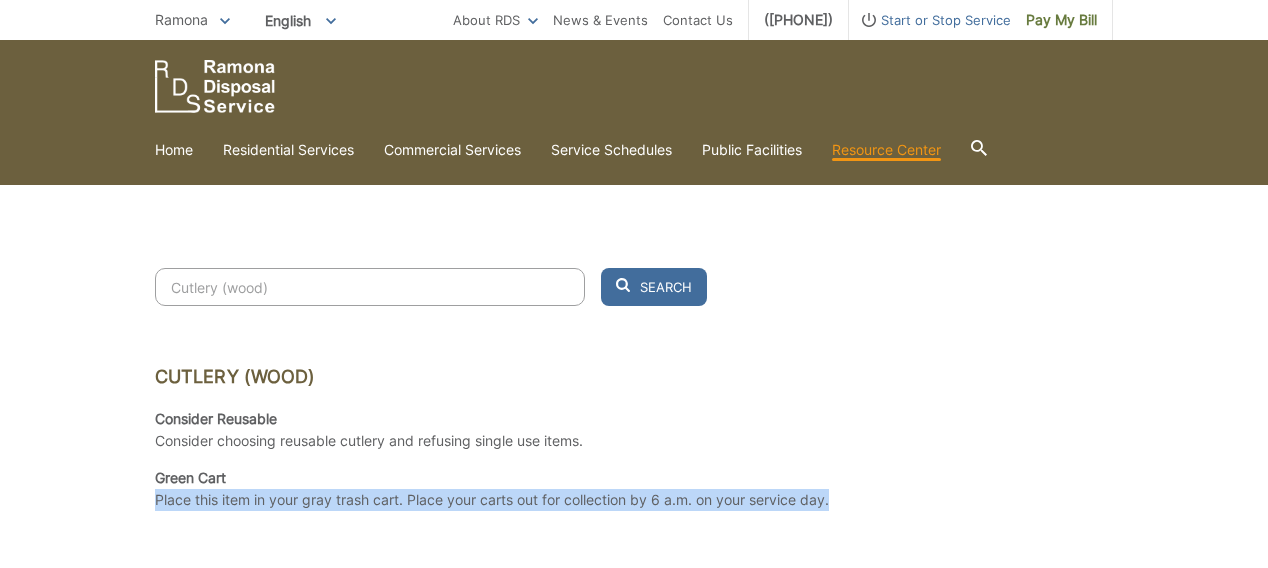 drag, startPoint x: 856, startPoint y: 495, endPoint x: 122, endPoint y: 504, distance: 734.0552 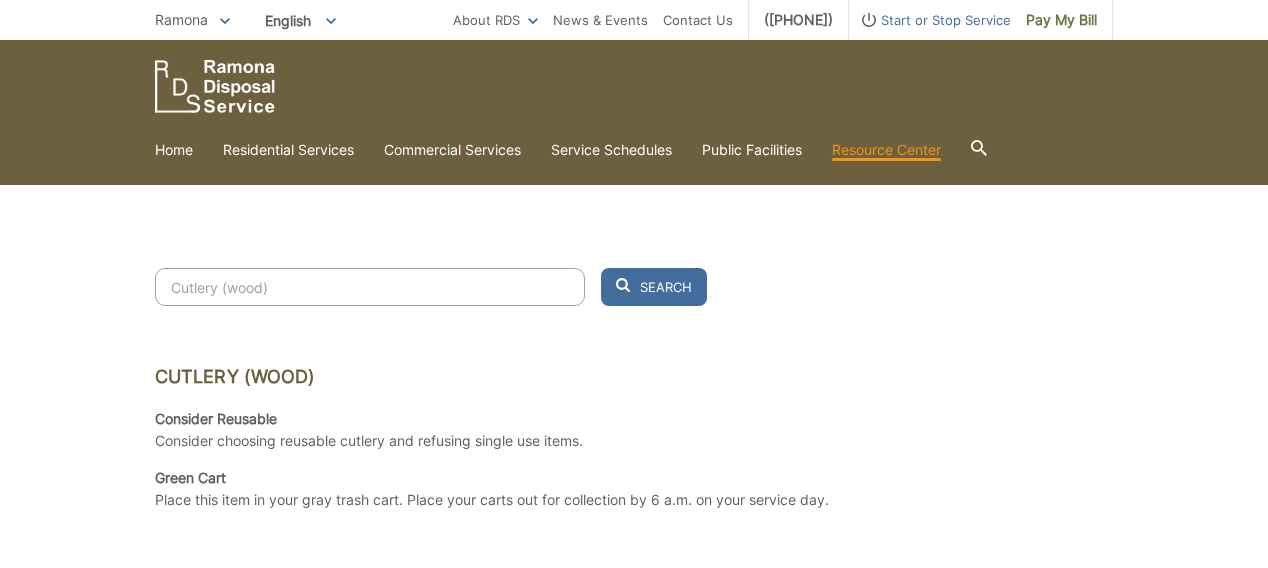 paste on "Disinfectants" 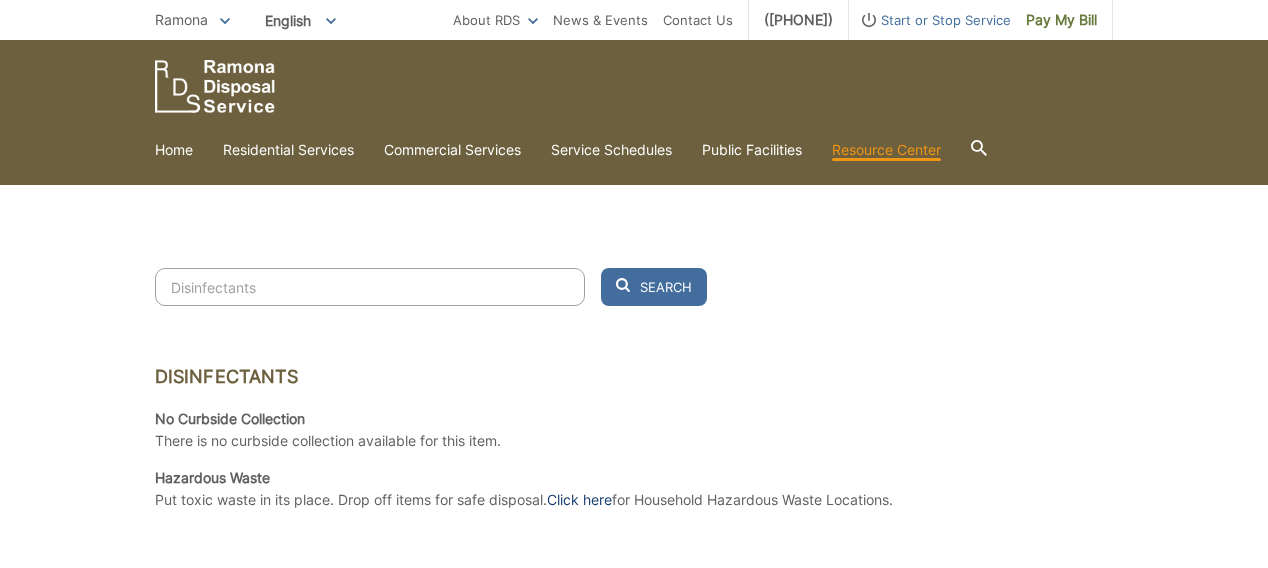 click on "Click here" at bounding box center [579, 500] 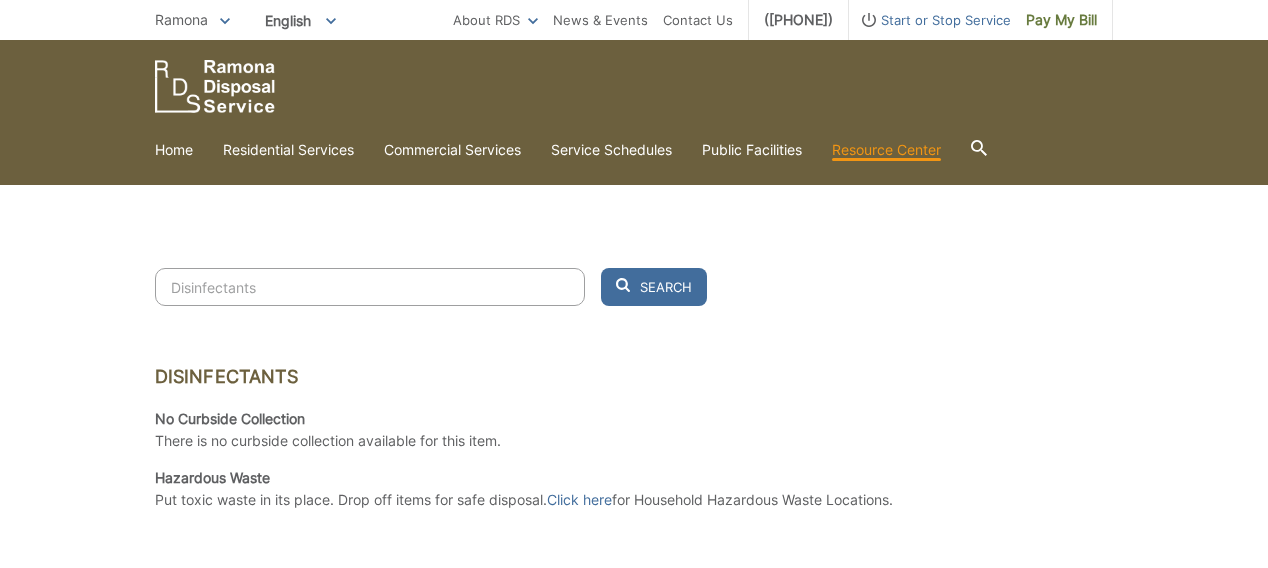 click on "Disinfectants" at bounding box center (370, 287) 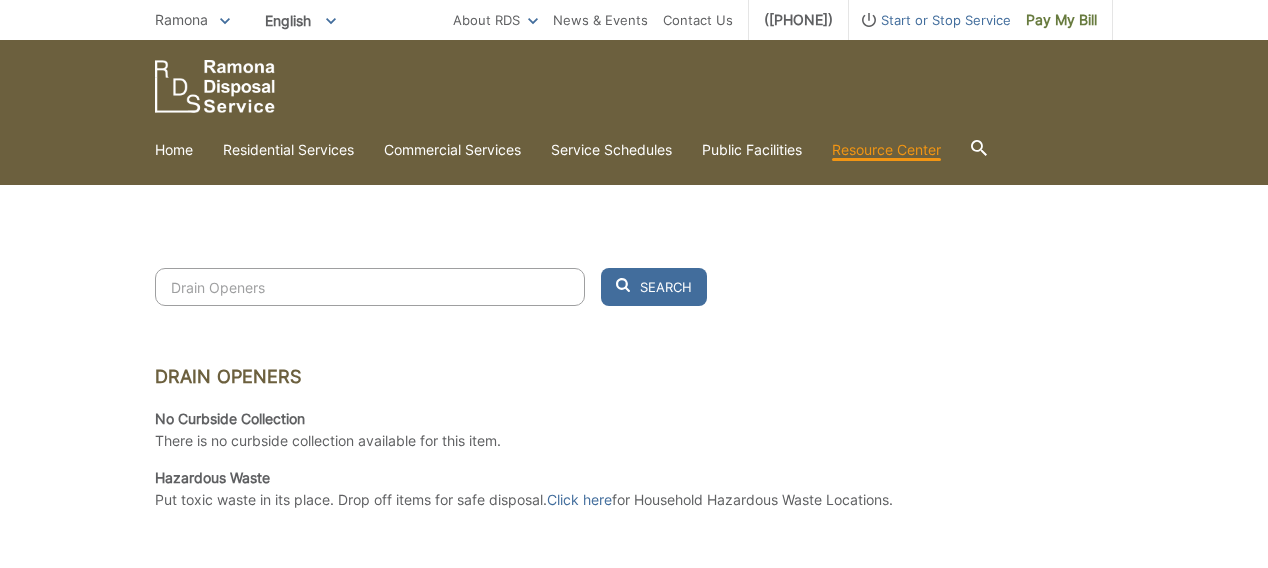 click on "Drain Openers" at bounding box center (370, 287) 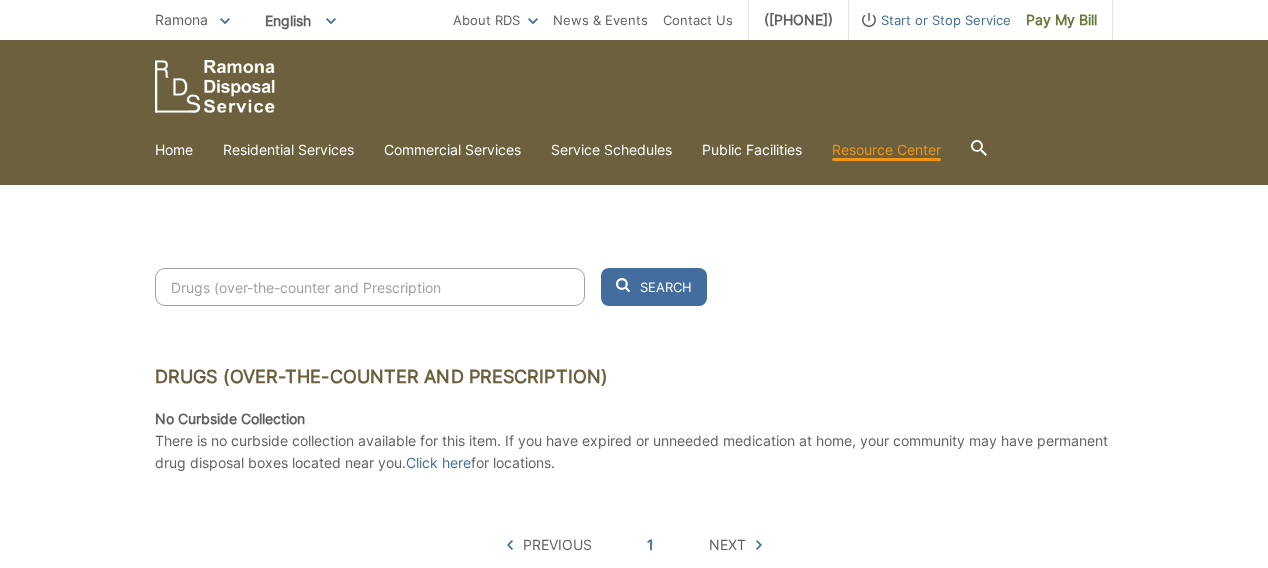type on "Drugs (over-the-counter and Prescription" 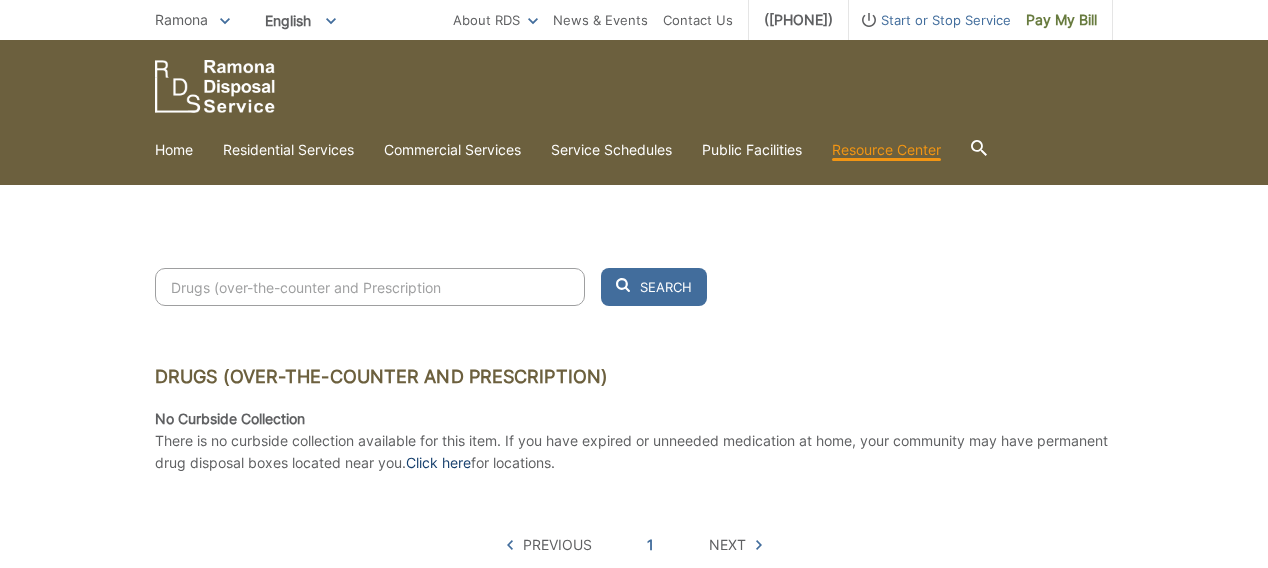 click on "Click here" at bounding box center (438, 463) 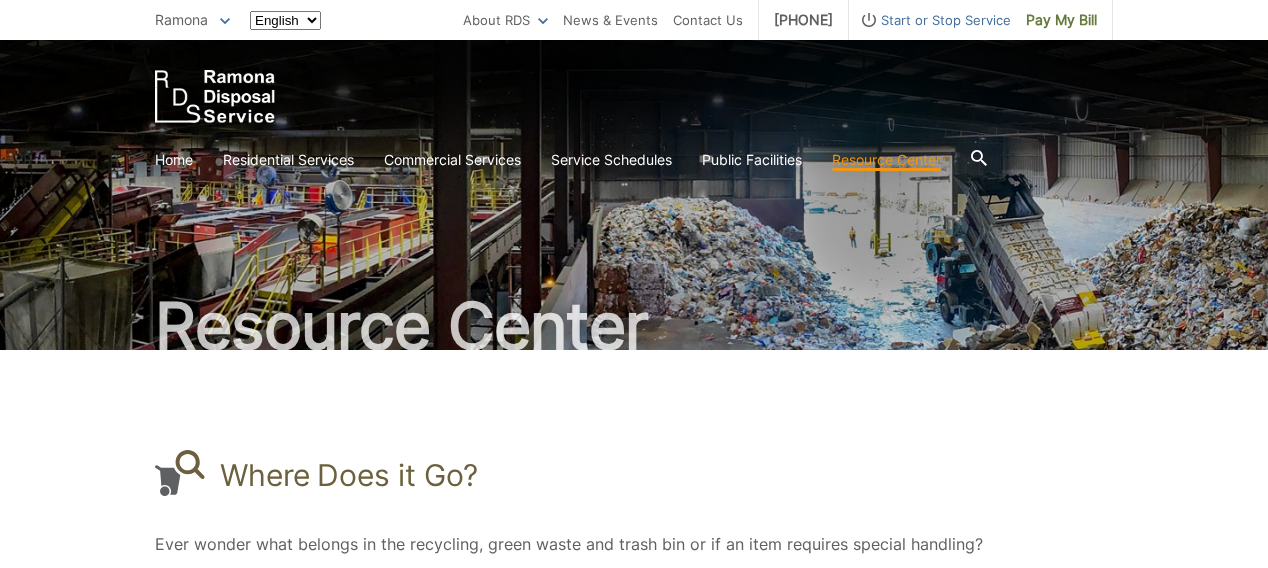 scroll, scrollTop: 492, scrollLeft: 0, axis: vertical 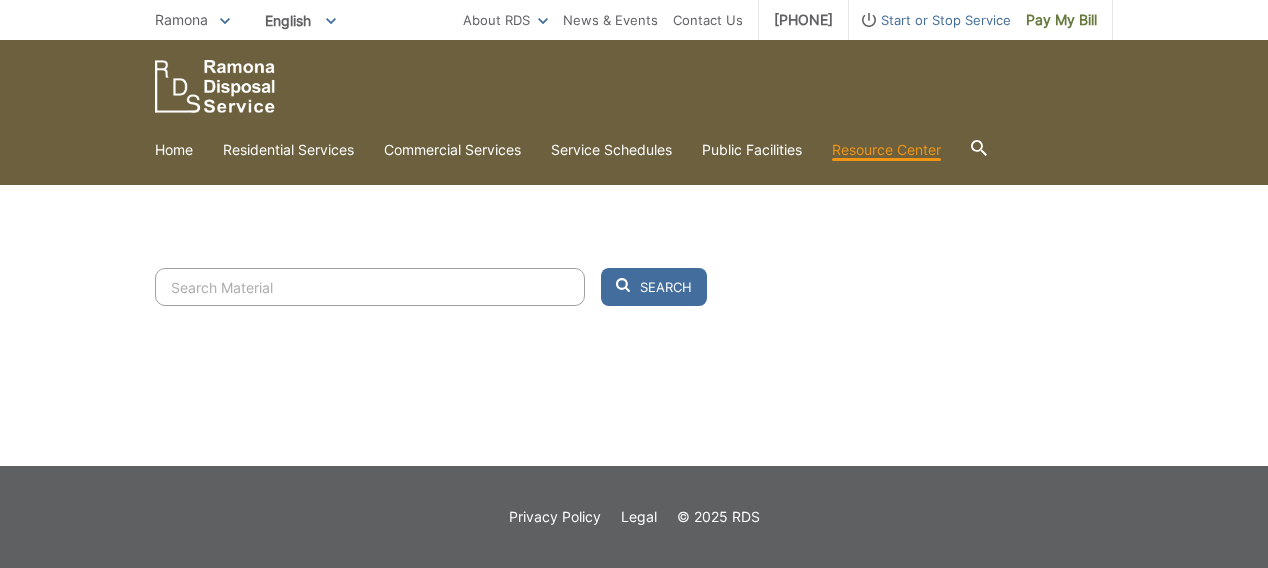click at bounding box center (370, 287) 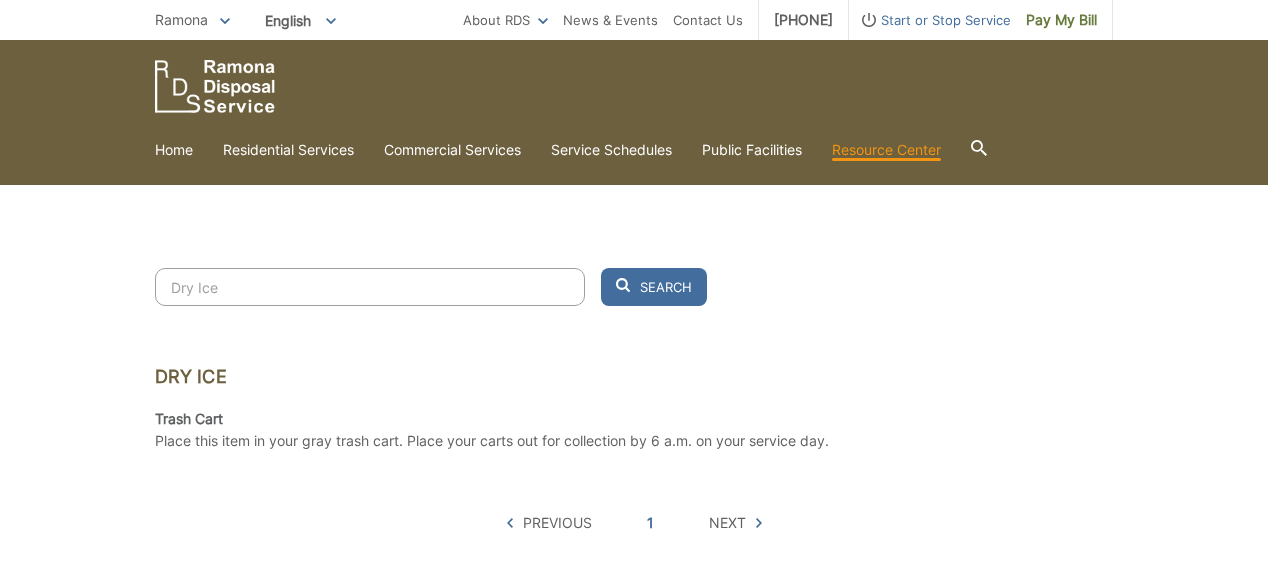 scroll, scrollTop: 557, scrollLeft: 0, axis: vertical 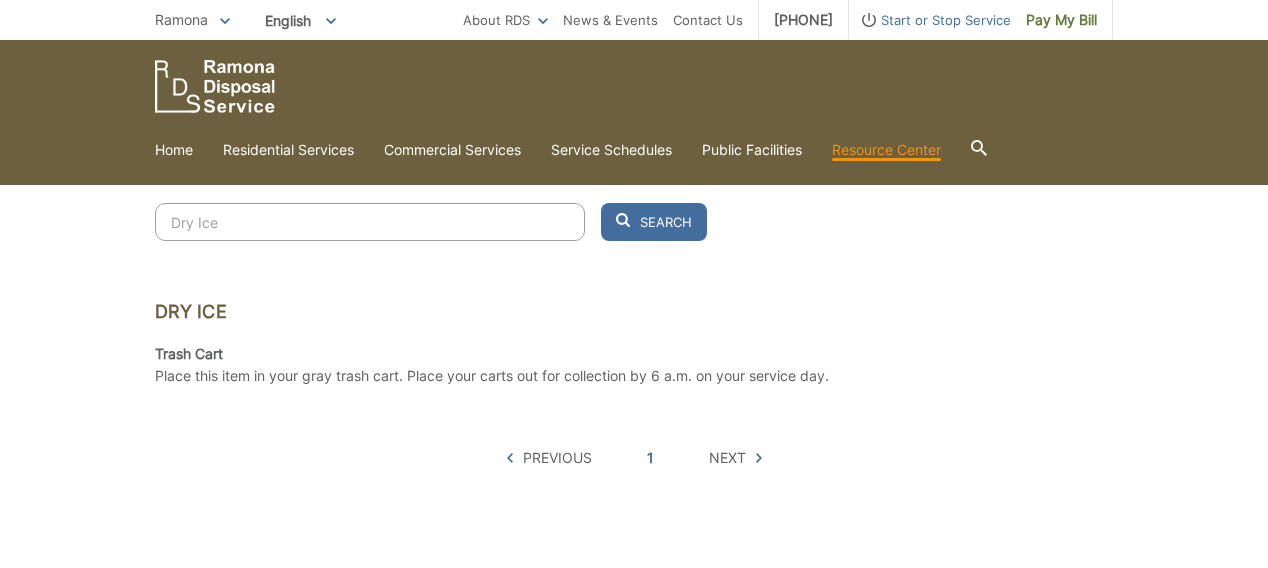 click on "Dry Ice" at bounding box center [370, 222] 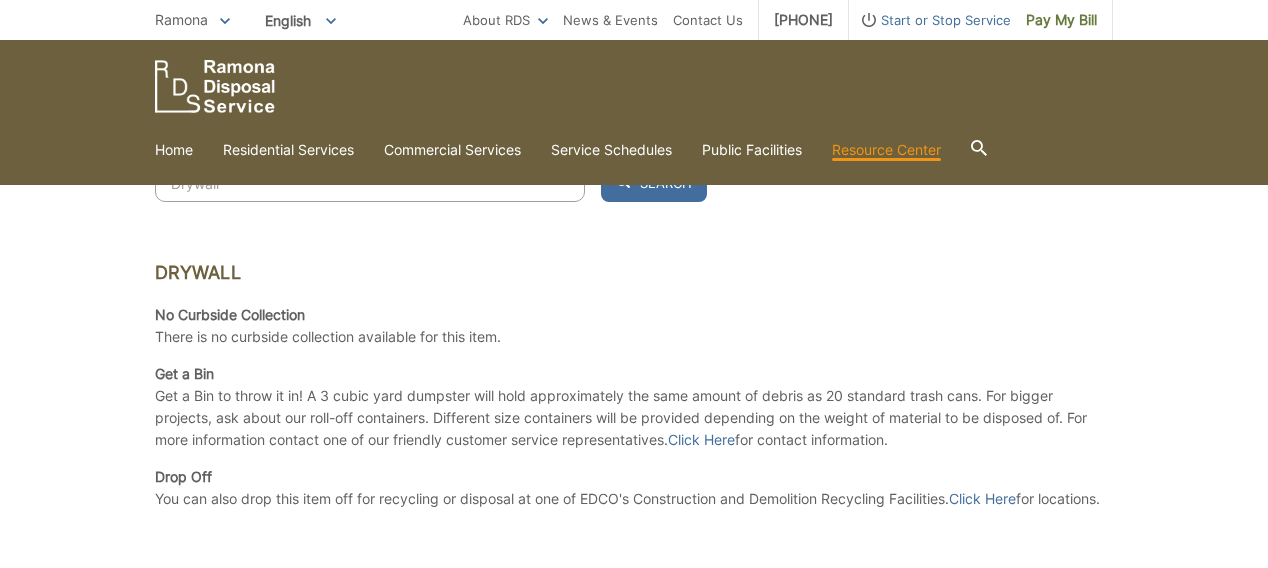scroll, scrollTop: 598, scrollLeft: 0, axis: vertical 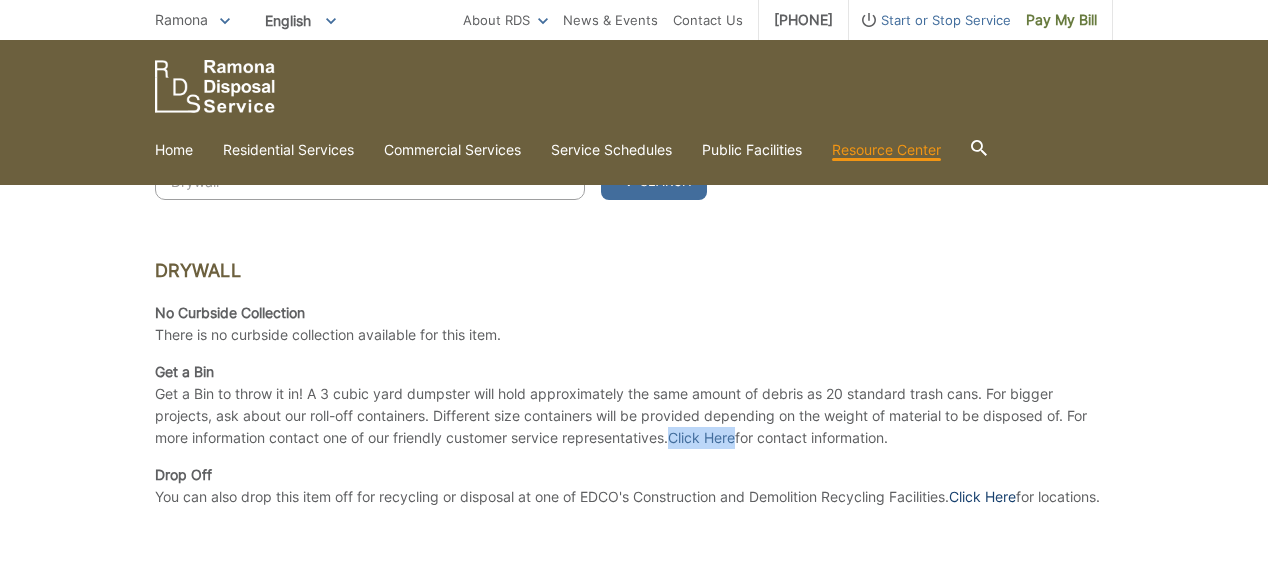 click on "Click Here" at bounding box center (982, 497) 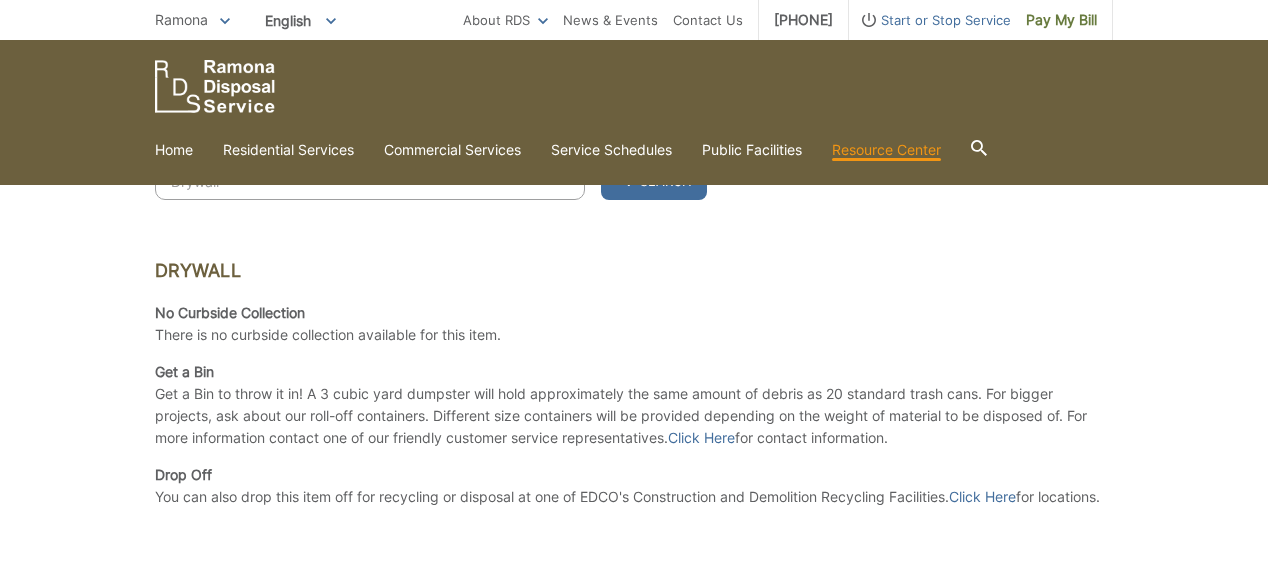 click on "Drywall           Search
Drywall
No Curbside Collection There is no curbside collection available for this item.
Get a Bin Get a Bin to throw it in! A 3 cubic yard dumpster will hold approximately the same amount of debris as 20 standard trash cans. For bigger projects, ask about our roll-off containers. Different size containers will be provided depending on the weight of material to be disposed of. For more information contact one of our friendly customer service representatives.  Click Here  for contact information.
Drop Off You can also drop this item off for recycling or disposal at one of EDCO's  Construction and Demolition Recycling Facilities.  Click Here  for locations.
5 hits per page
Previous 1 Next" at bounding box center (634, 376) 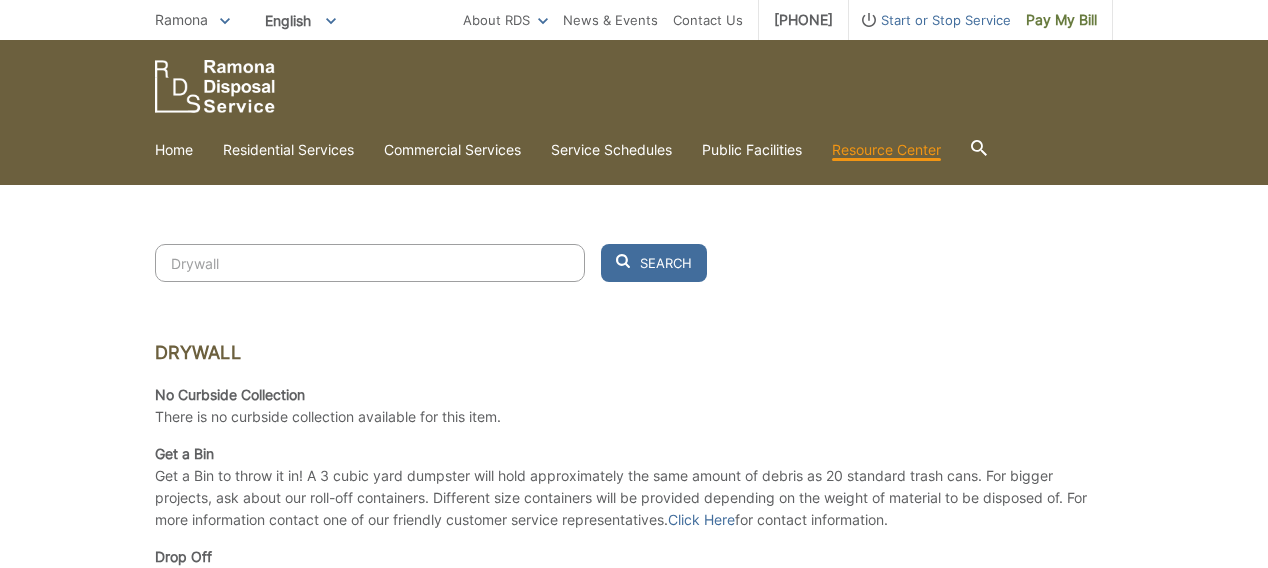 scroll, scrollTop: 498, scrollLeft: 0, axis: vertical 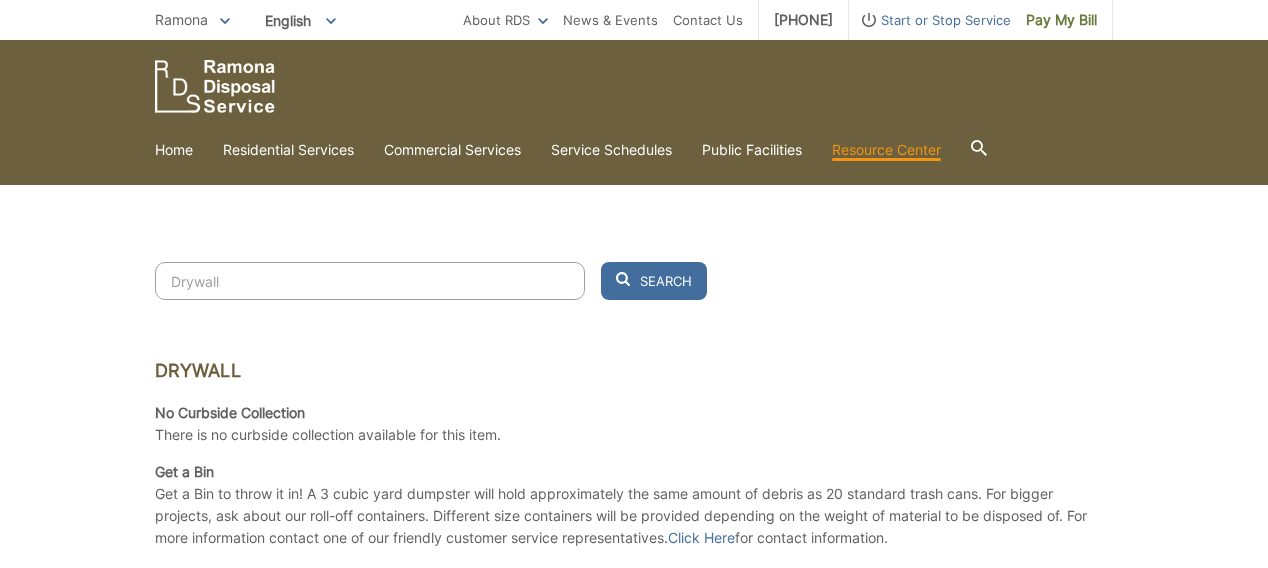 click on "Drywall" at bounding box center (370, 281) 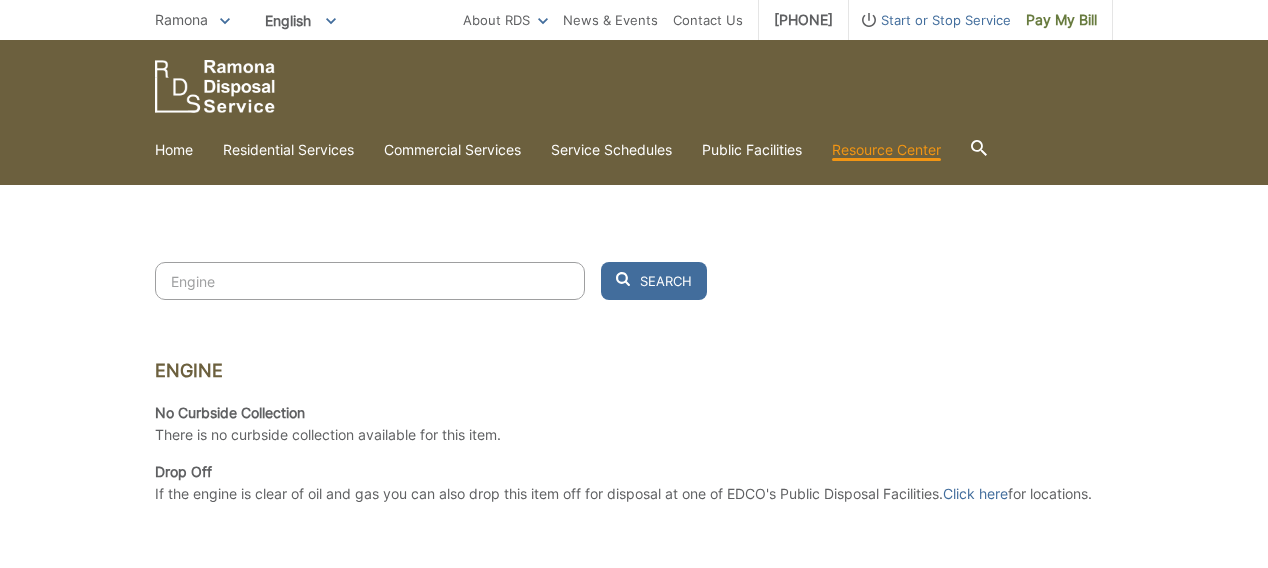 click on "Engine" at bounding box center [634, 381] 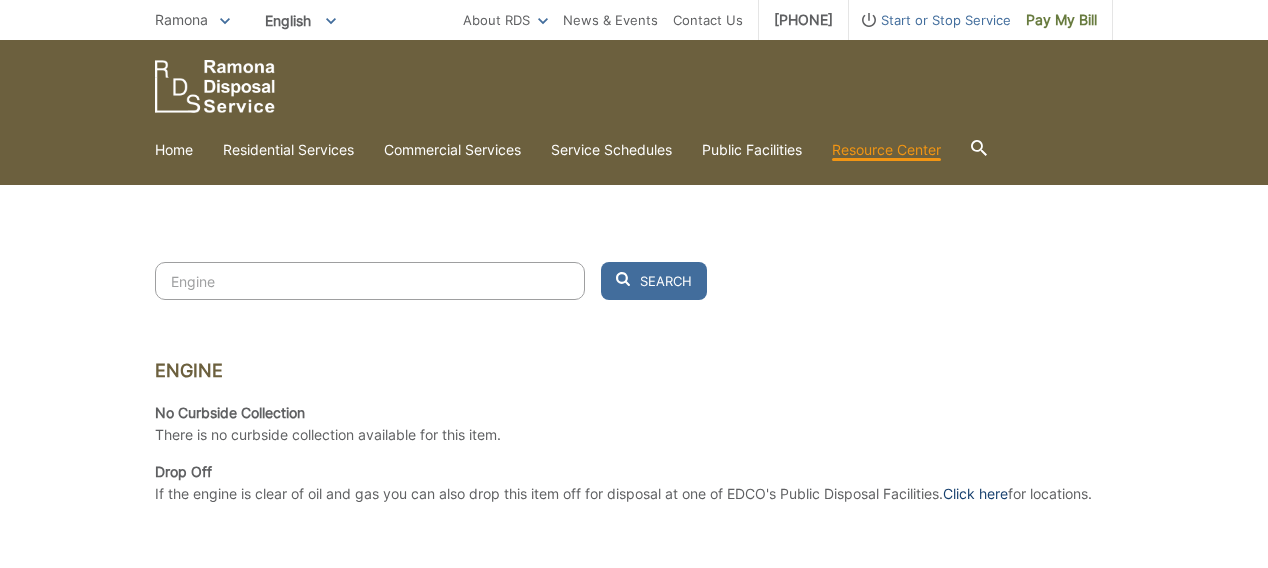 click on "Click here" at bounding box center [975, 494] 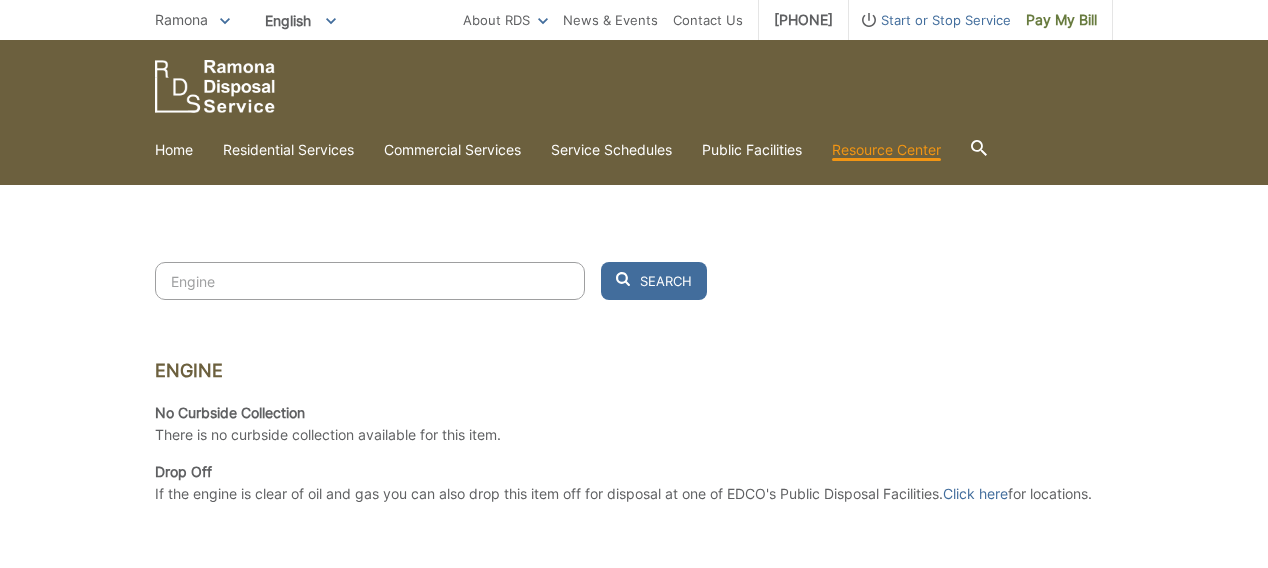 click on "Engine" at bounding box center (370, 281) 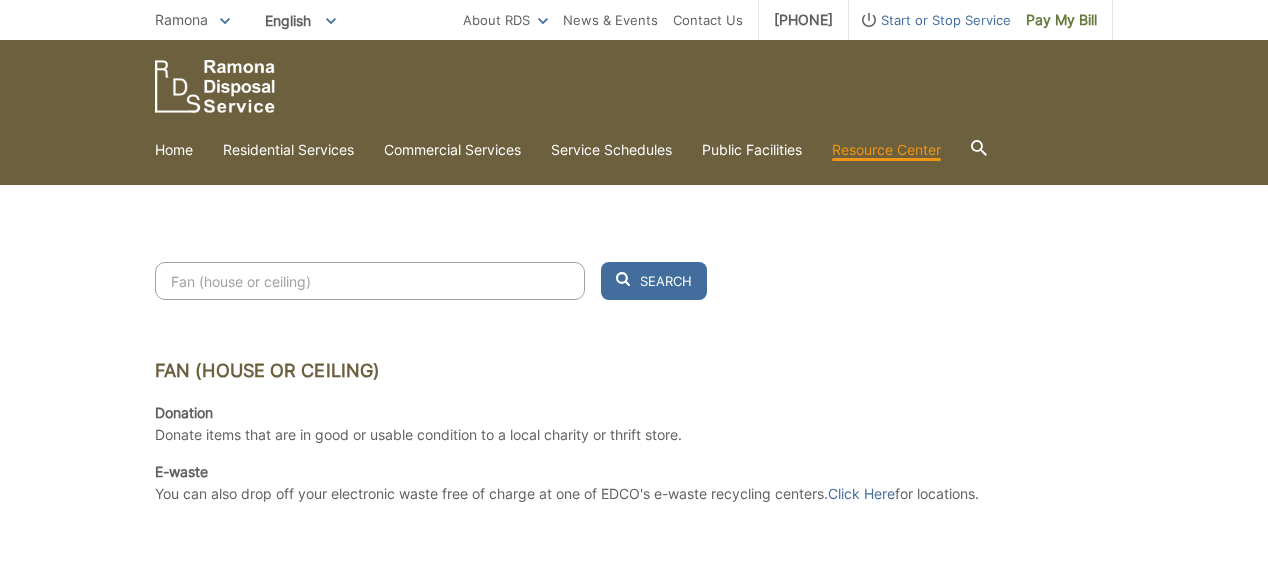 click on "Fan (house or ceiling)
Donation Donate items that are in good or usable condition to a local charity or thrift store.
E-waste You can also drop off your electronic waste free of charge at one of EDCO's e-waste recycling centers.  Click Here  for locations." at bounding box center (634, 432) 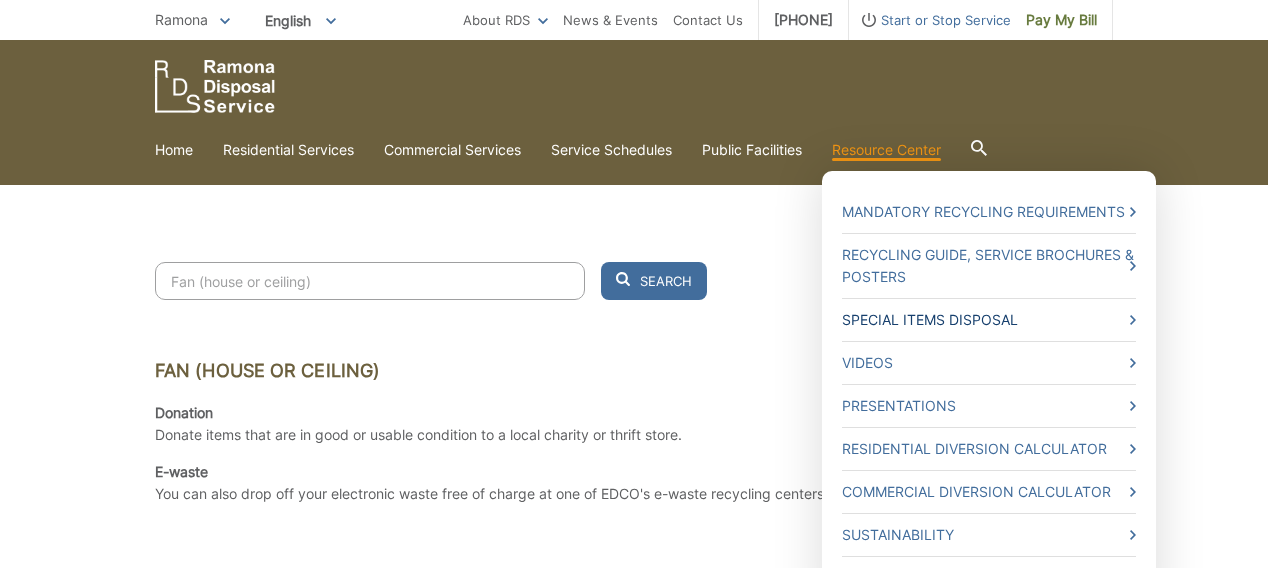 click on "Special Items Disposal" at bounding box center [989, 320] 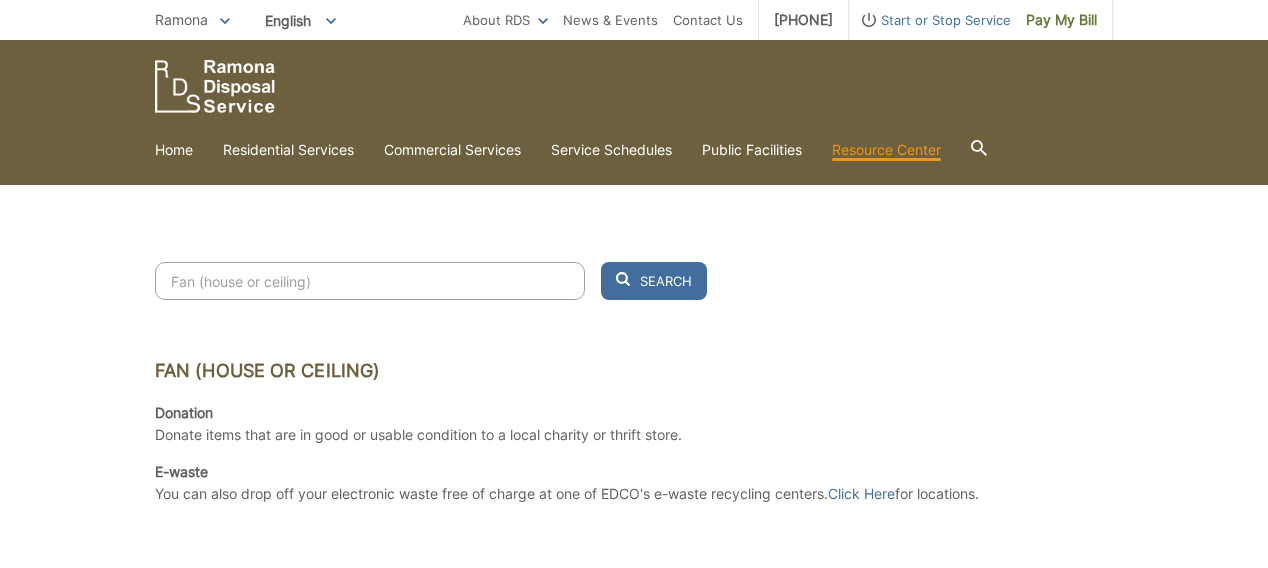click on "Where Does it Go?
Ever wonder what belongs in the recycling, green waste and trash bin or if an item requires special handling?
Tossing something out can be confusing. Knowing what goes where helps to reduce the amount of waste going to
the landfills, increases recycling efforts, encourages donation, home composting, and reducing waste  before
recycling or disposal .
Use the search box below to determine the best way to discard the materials you no longer need." at bounding box center [634, 57] 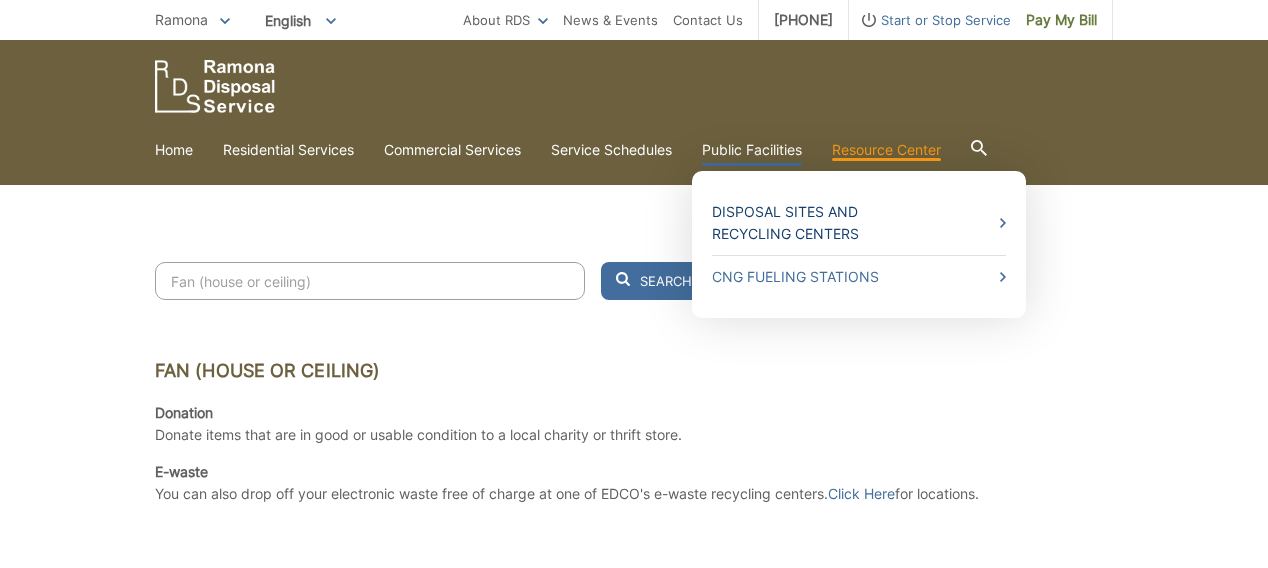 click on "Disposal Sites and Recycling Centers" at bounding box center (859, 223) 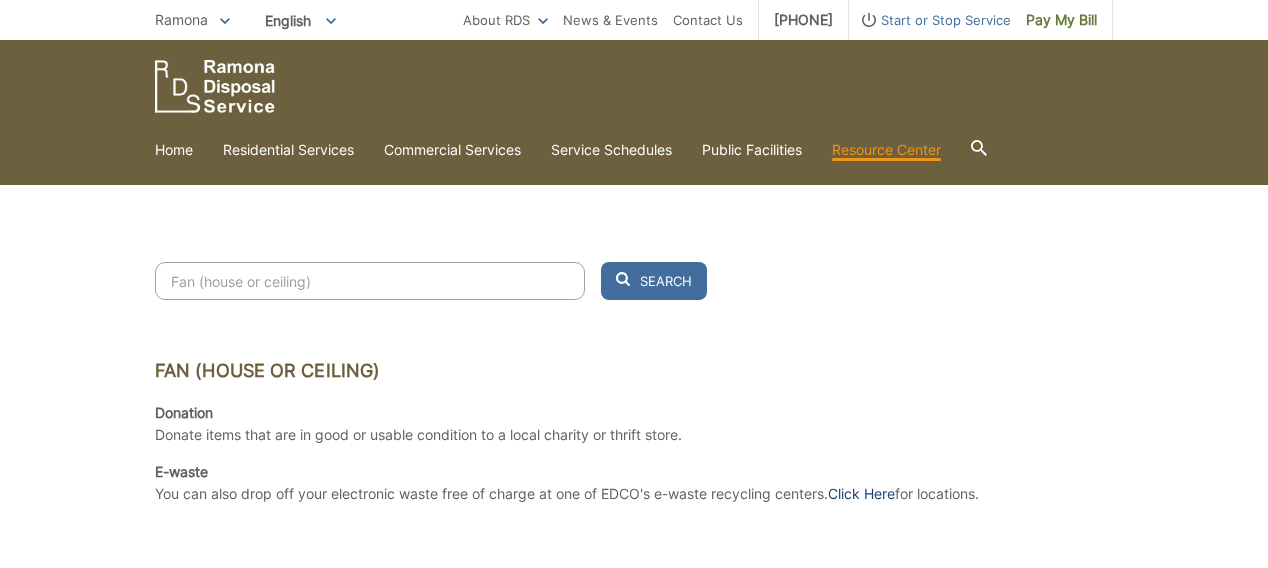 click on "Click Here" at bounding box center (861, 494) 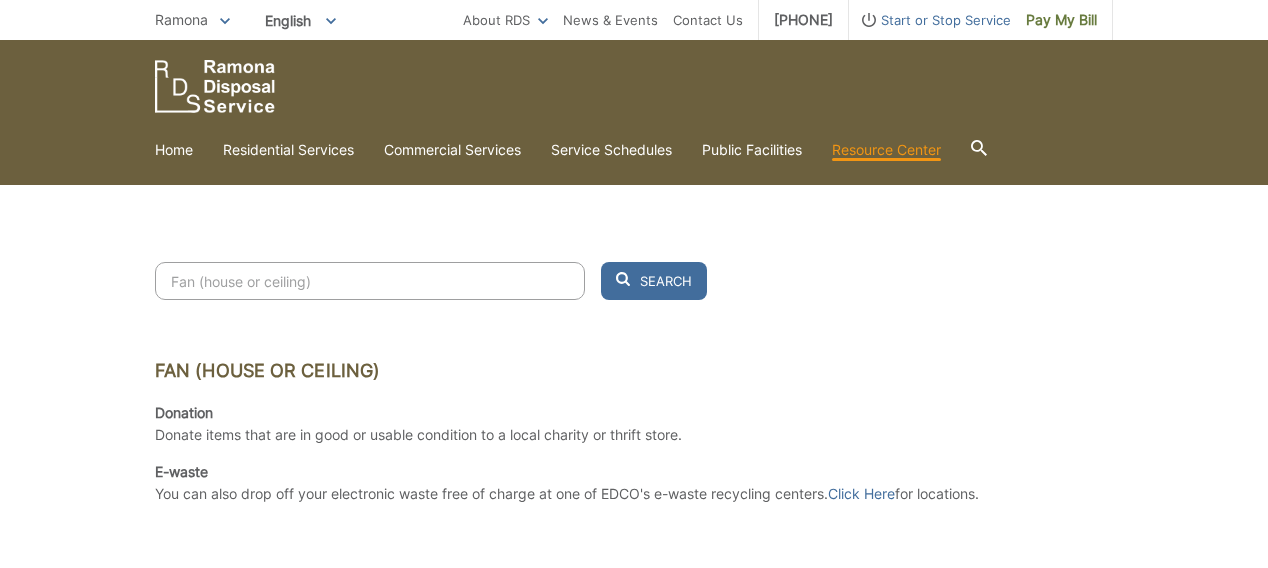 click on "Fan (house or ceiling)" at bounding box center [370, 281] 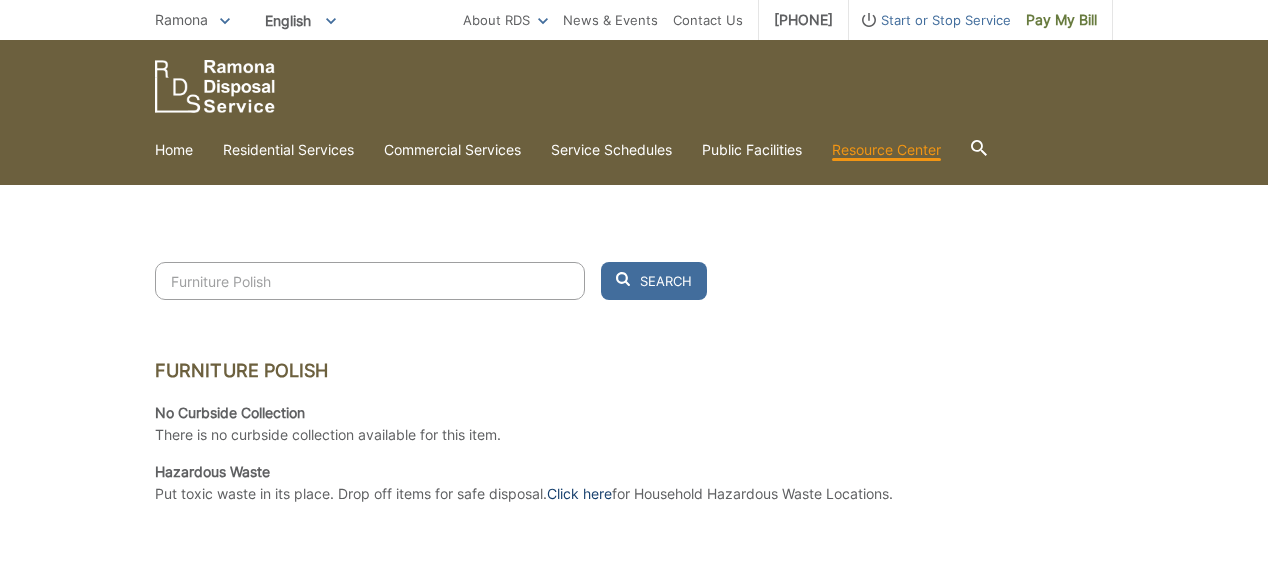 click on "Click here" at bounding box center [579, 494] 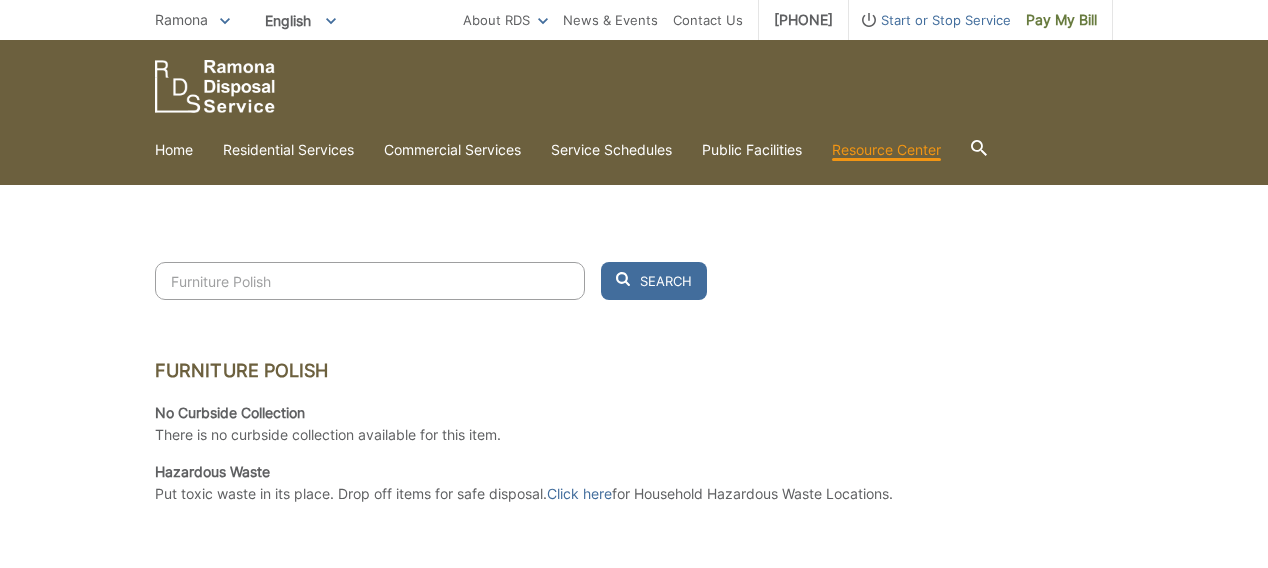 click on "Furniture Polish" at bounding box center [634, 381] 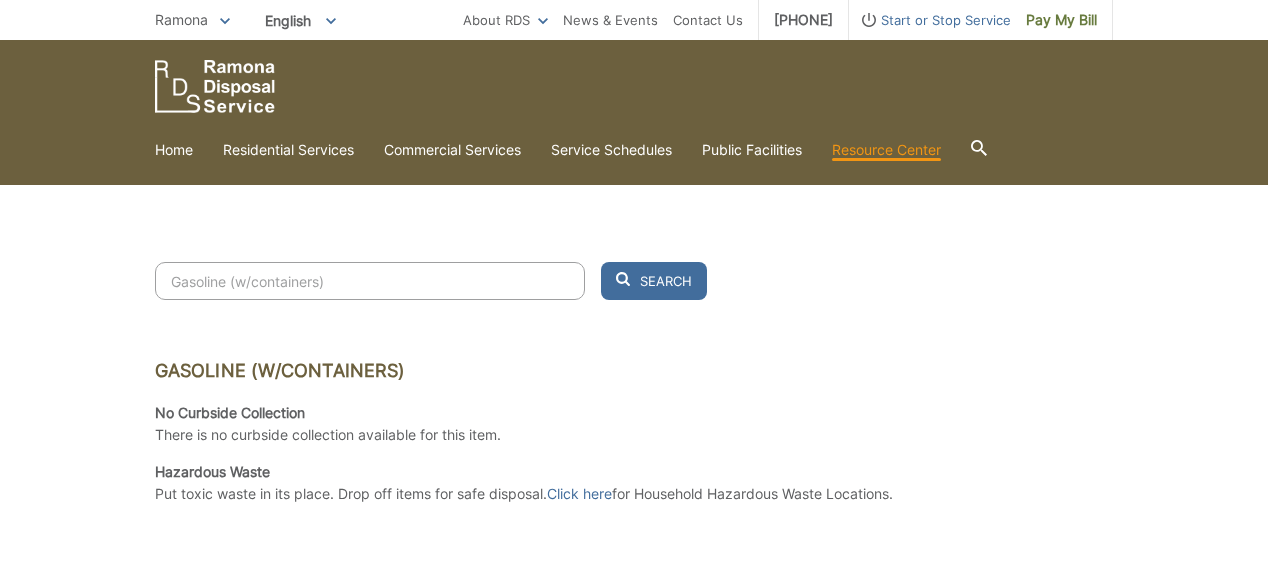 click on "Gasoline (w/containers)" at bounding box center (370, 281) 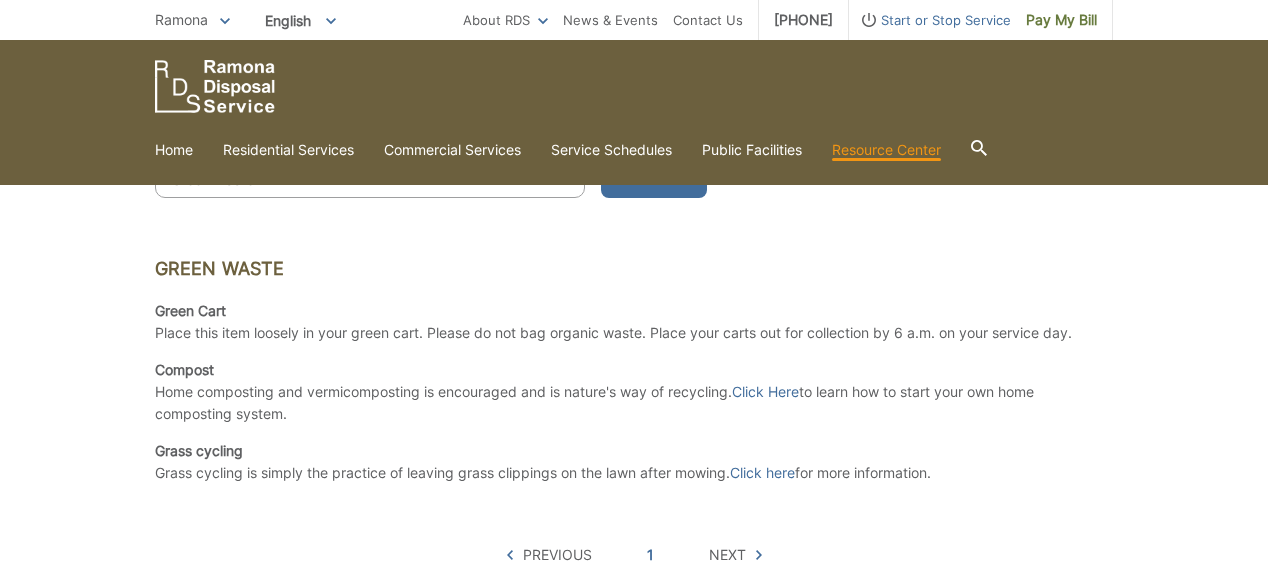 scroll, scrollTop: 601, scrollLeft: 0, axis: vertical 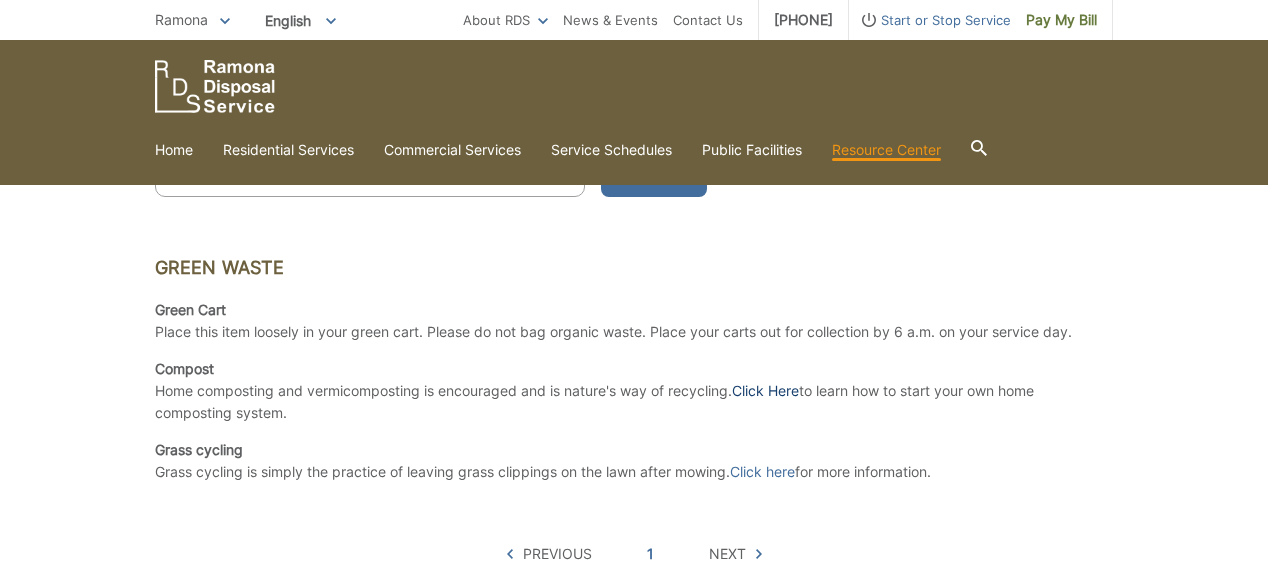 click on "Click Here" at bounding box center (765, 391) 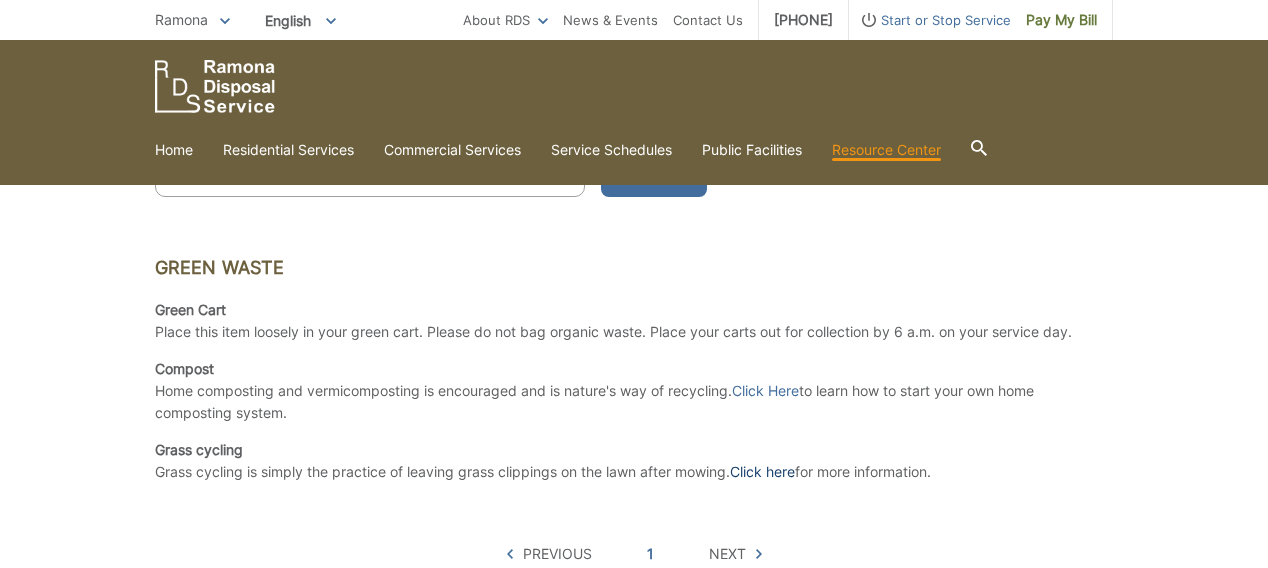 click on "Click here" at bounding box center [762, 472] 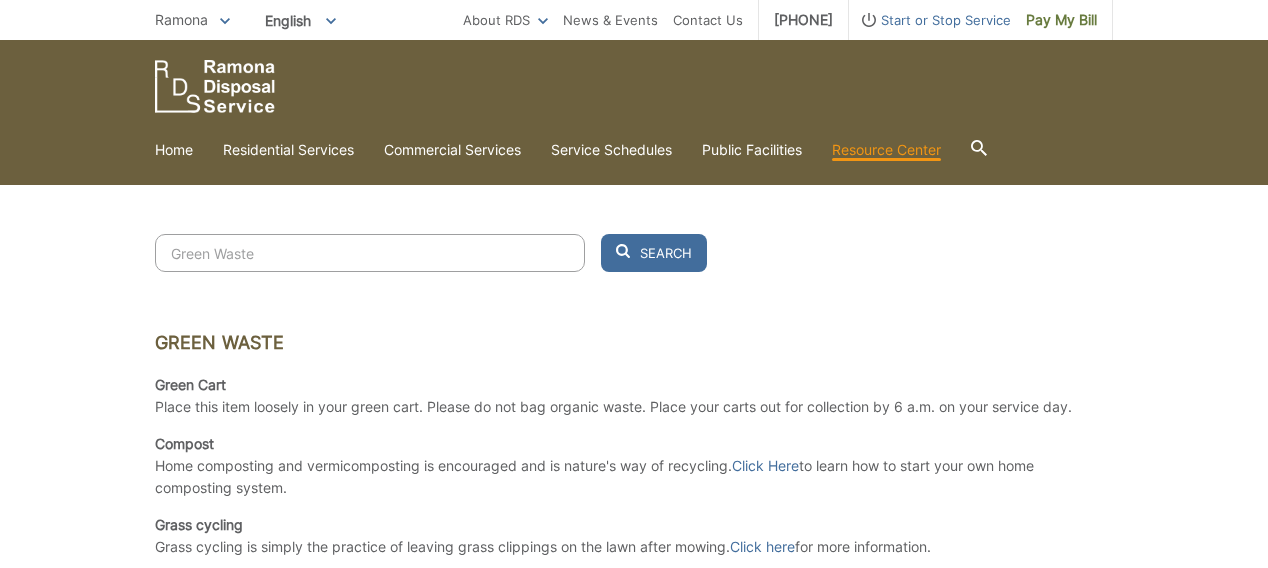 scroll, scrollTop: 514, scrollLeft: 0, axis: vertical 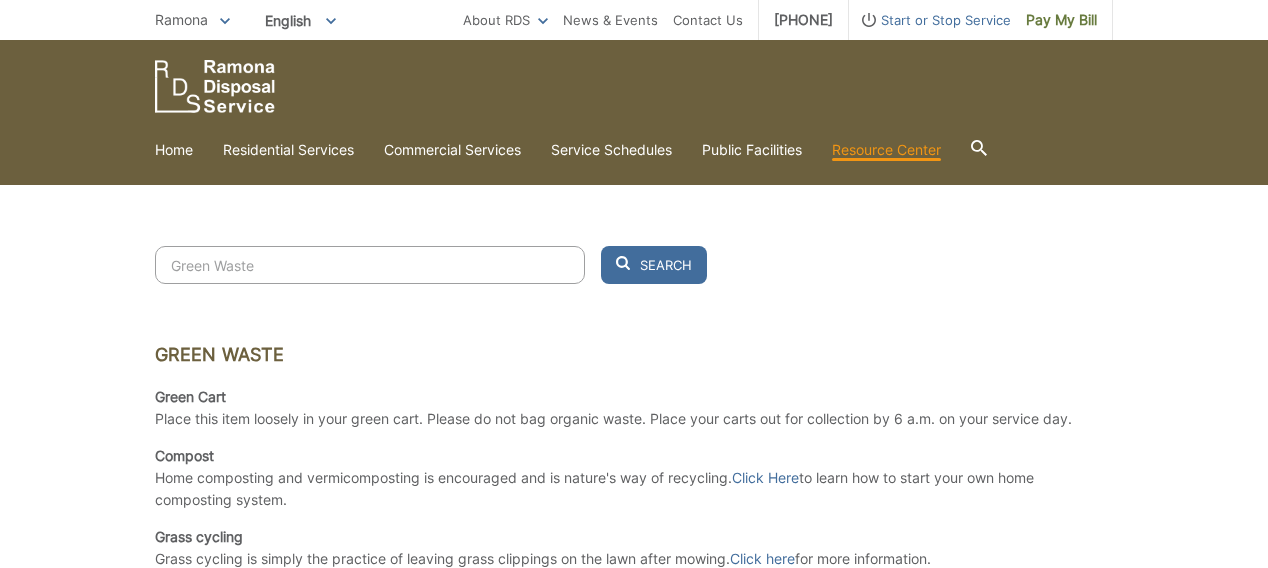 click on "Green Waste" at bounding box center [634, 355] 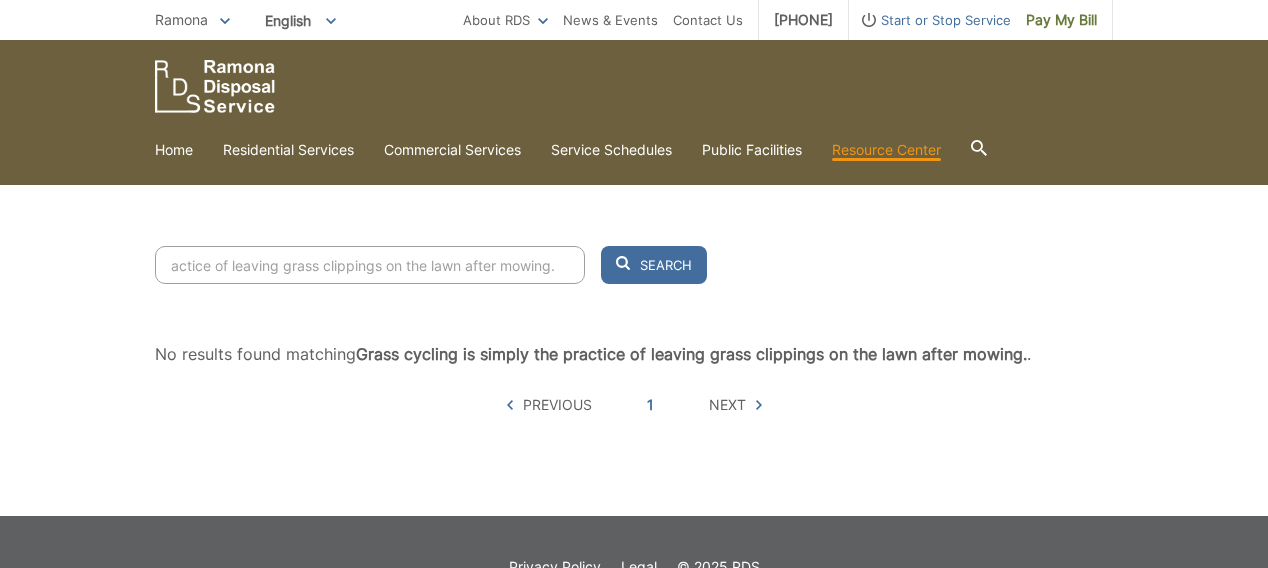 scroll, scrollTop: 0, scrollLeft: 0, axis: both 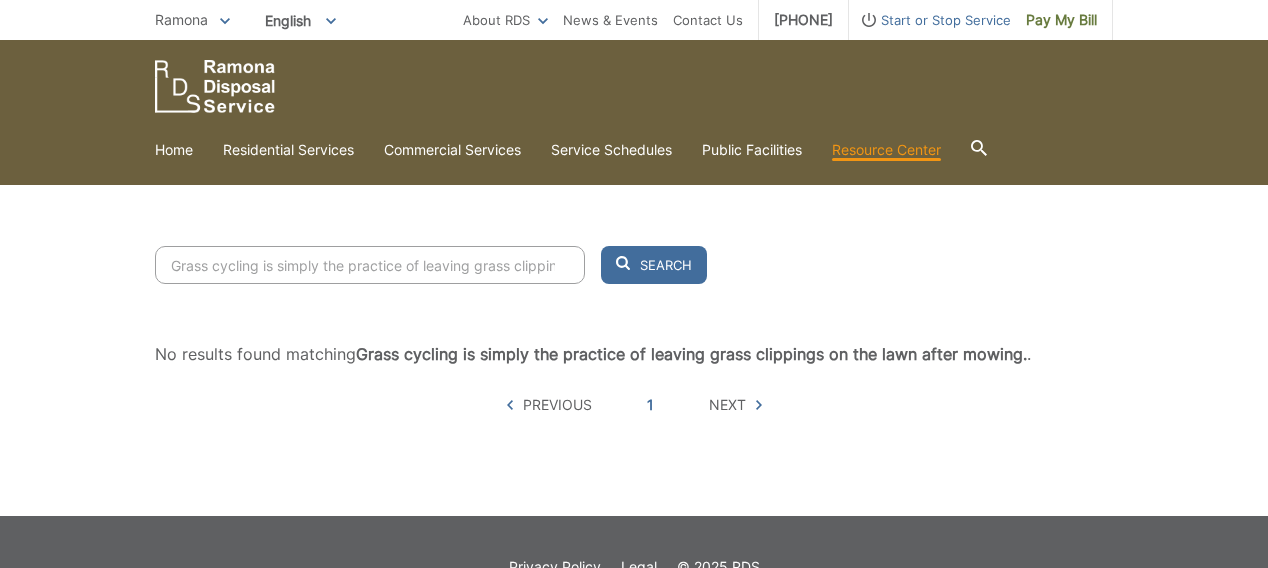 click on "Grass cycling is simply the practice of leaving grass clippings on the lawn after mowing." at bounding box center [370, 265] 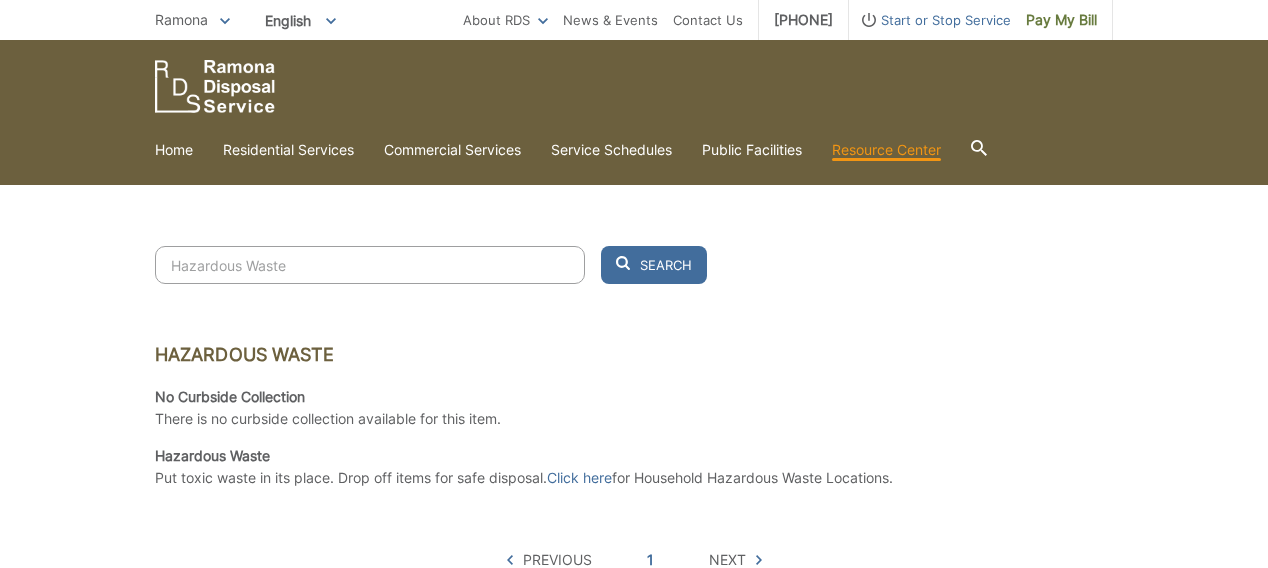 click on "No Curbside Collection There is no curbside collection available for this item." at bounding box center [634, 408] 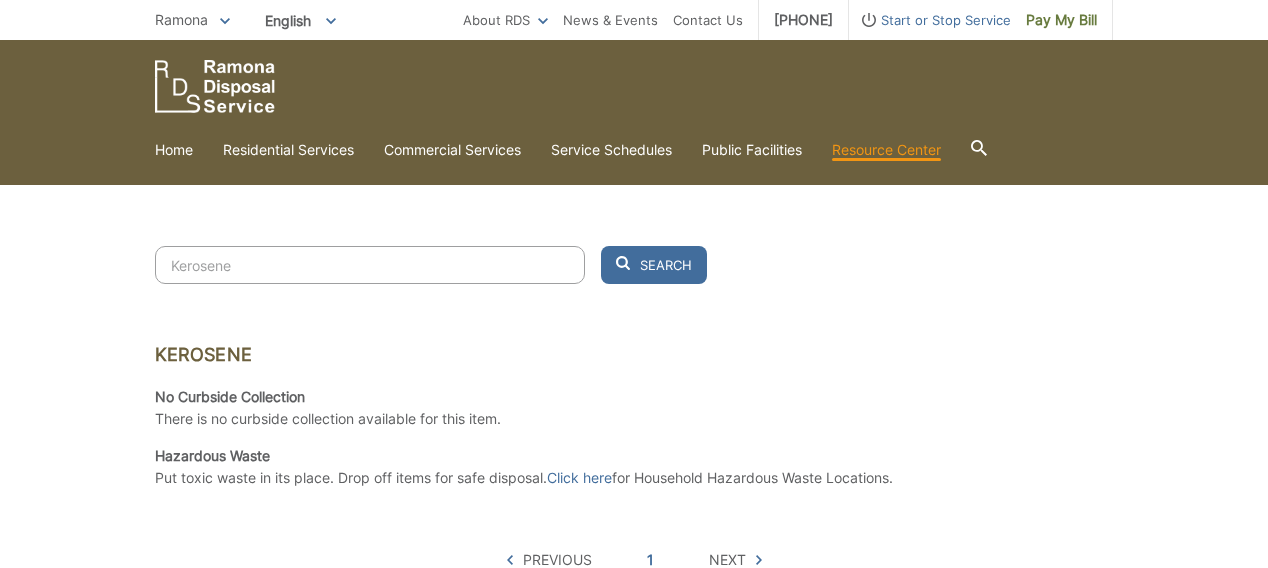 click on "Kerosene" at bounding box center (634, 355) 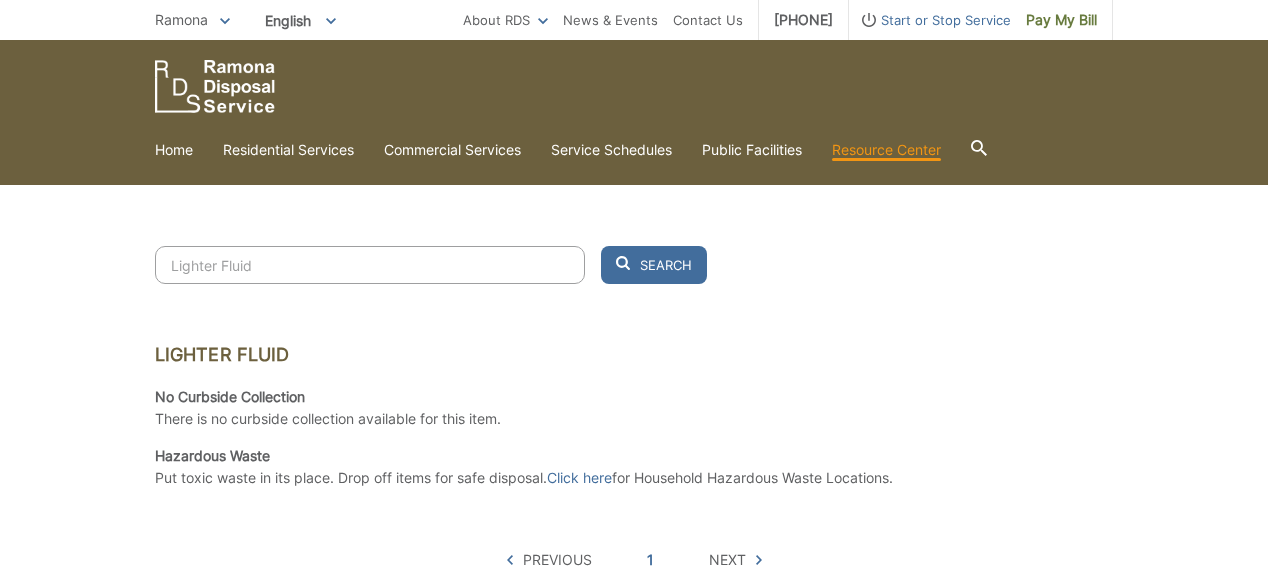 click on "Lighter Fluid" at bounding box center (634, 365) 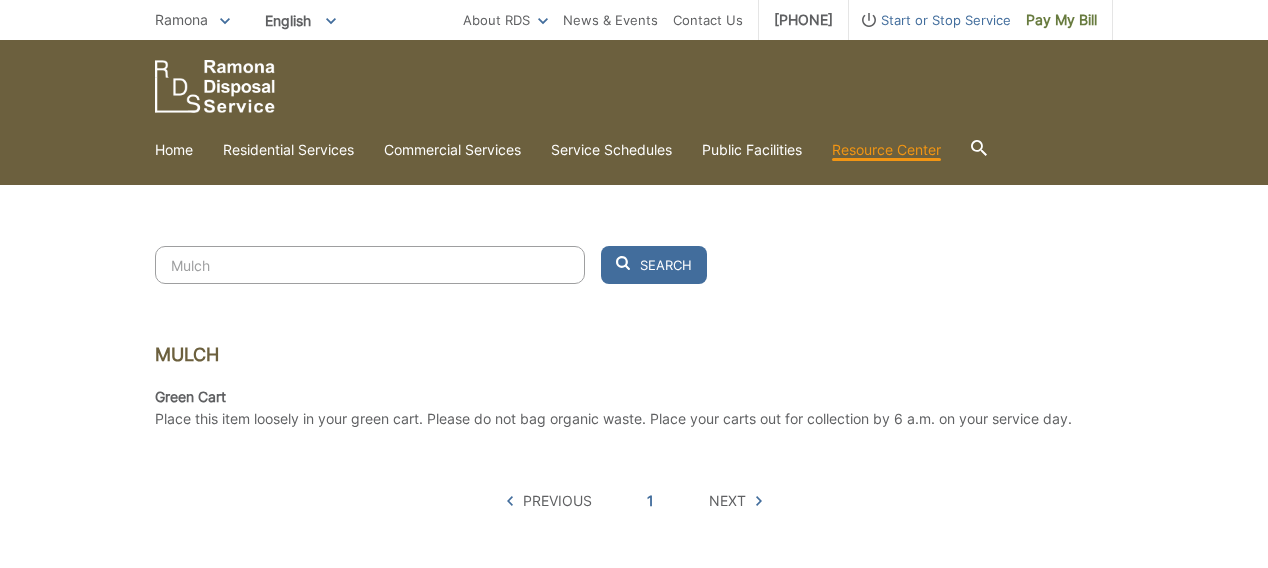 click on "Mulch" at bounding box center [370, 265] 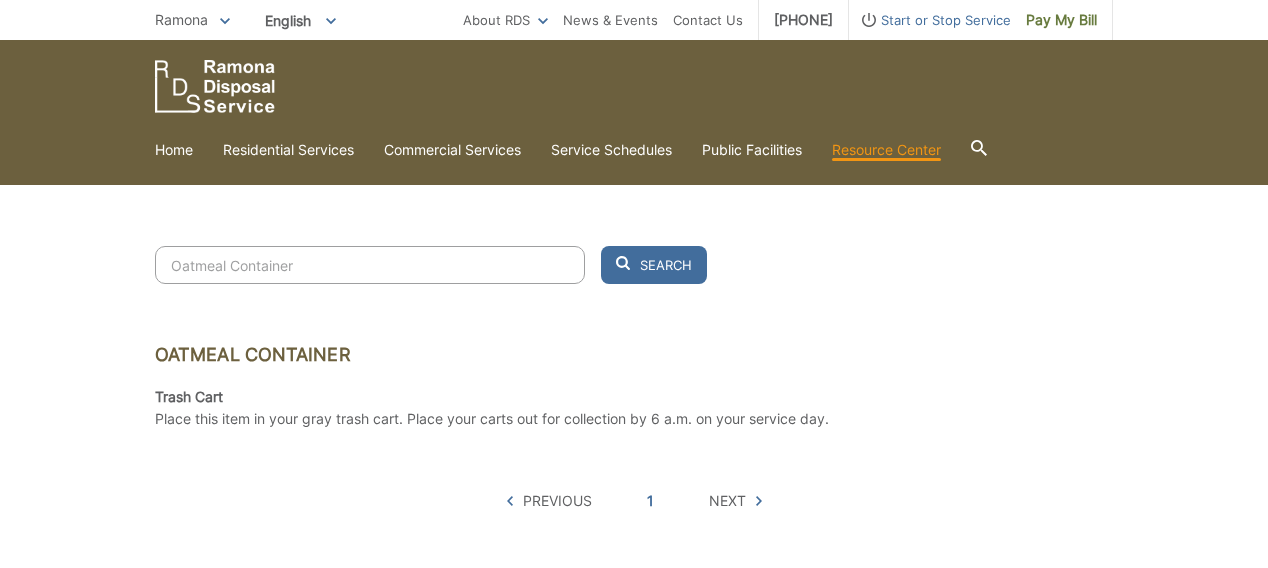 click on "Oatmeal Container" at bounding box center (370, 265) 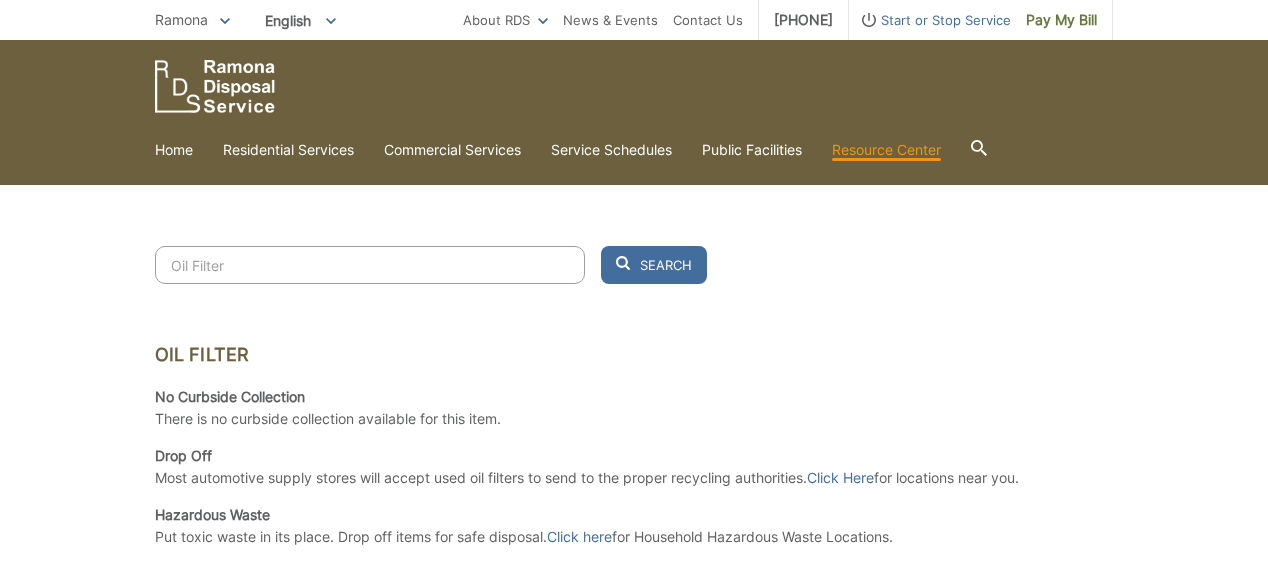 click on "Oil Filter           Search
Oil Filter
No Curbside Collection There is no curbside collection available for this item.
Drop Off Most automotive supply stores will accept used oil filters to send to the proper recycling authorities.  Click Here  for locations near you.
Hazardous Waste Put toxic waste in its place. Drop off items for safe disposal.  Click here  for Household Hazardous Waste Locations.
5 hits per page
Previous 1 Next" at bounding box center [634, 438] 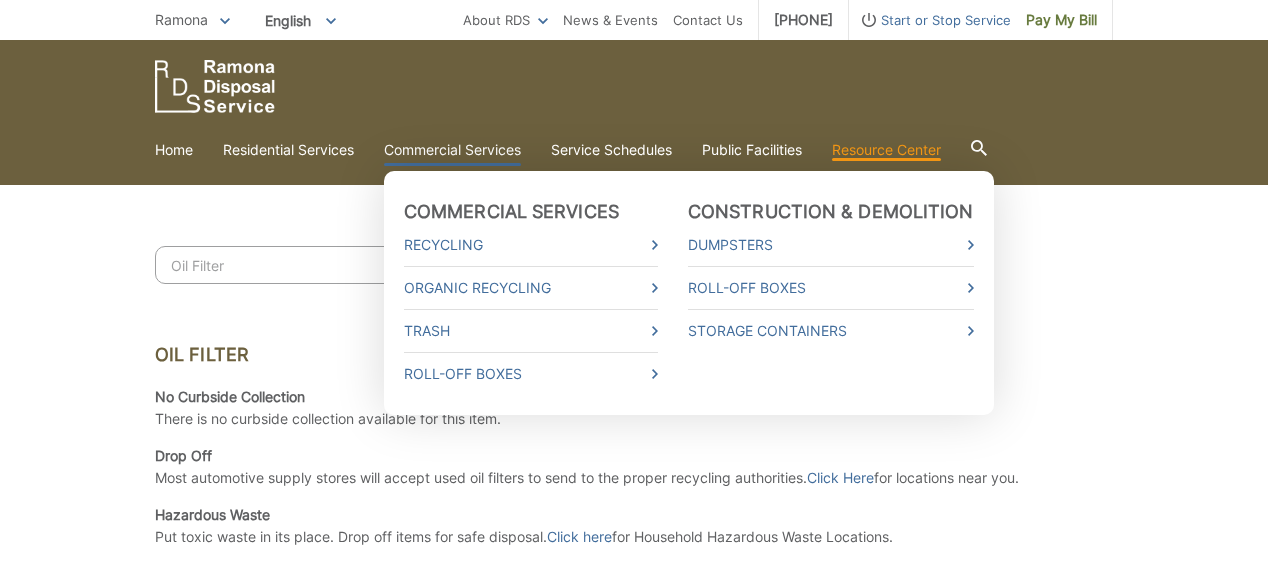 click on "Commercial Services
Recycling
Organic Recycling
Trash
Roll-Off Boxes
Construction & Demolition
Dumpsters
Roll-Off Boxes
Storage Containers" at bounding box center [689, 293] 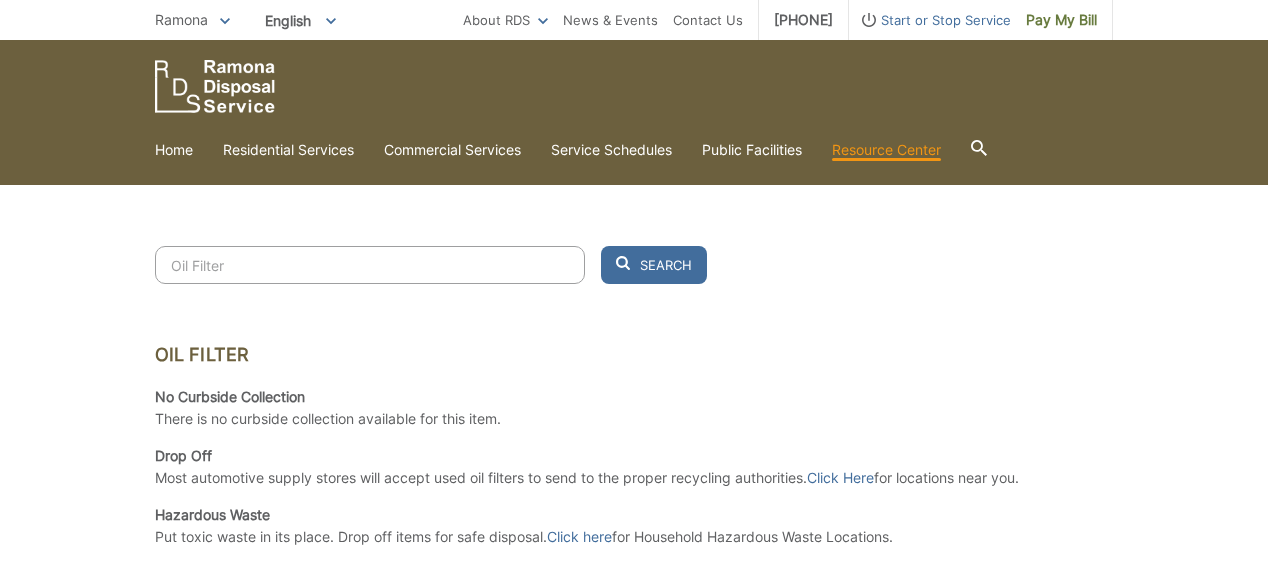click on "Oil Filter           Search
Oil Filter
No Curbside Collection There is no curbside collection available for this item.
Drop Off Most automotive supply stores will accept used oil filters to send to the proper recycling authorities.  Click Here  for locations near you.
Hazardous Waste Put toxic waste in its place. Drop off items for safe disposal.  Click here  for Household Hazardous Waste Locations.
5 hits per page
Previous 1 Next" at bounding box center (634, 438) 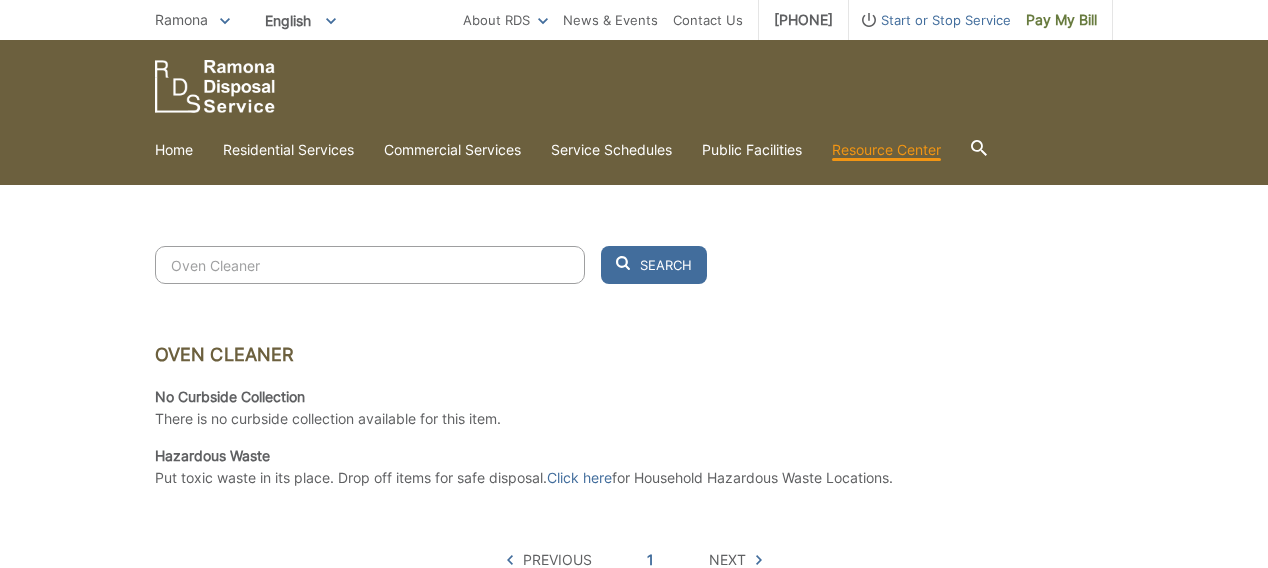 click on "Oven Cleaner" at bounding box center [370, 265] 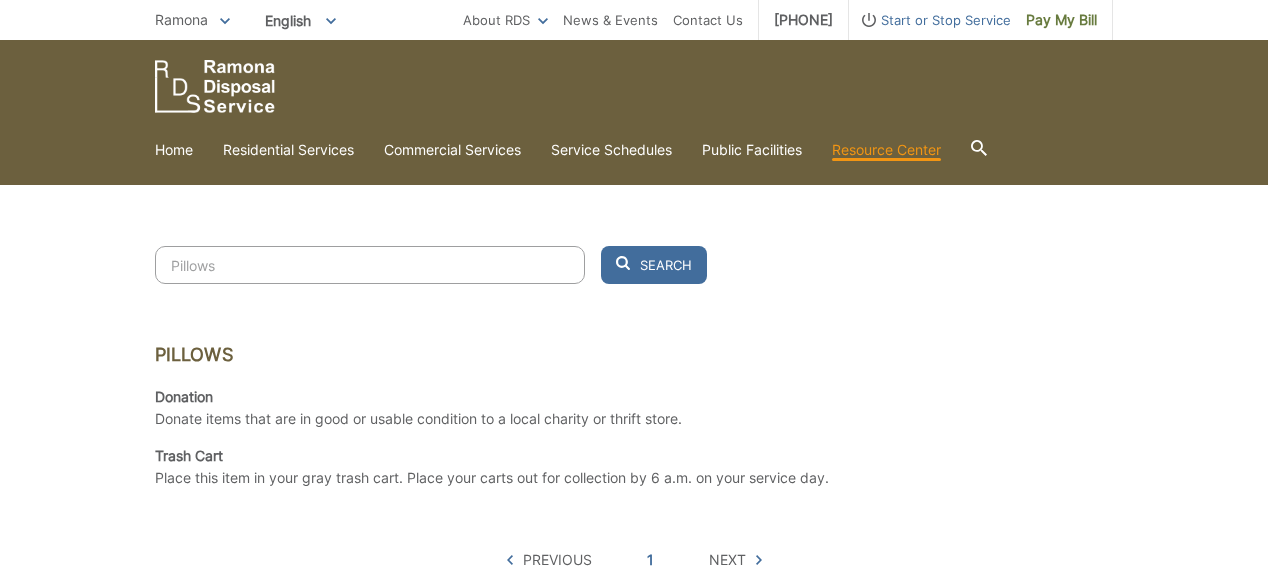 click on "Pillows
Donation Donate items that are in good or usable condition to a local charity or thrift store.
Trash Cart Place this item in your gray trash cart. Place your carts out for collection by 6 a.m. on your service day." at bounding box center (634, 416) 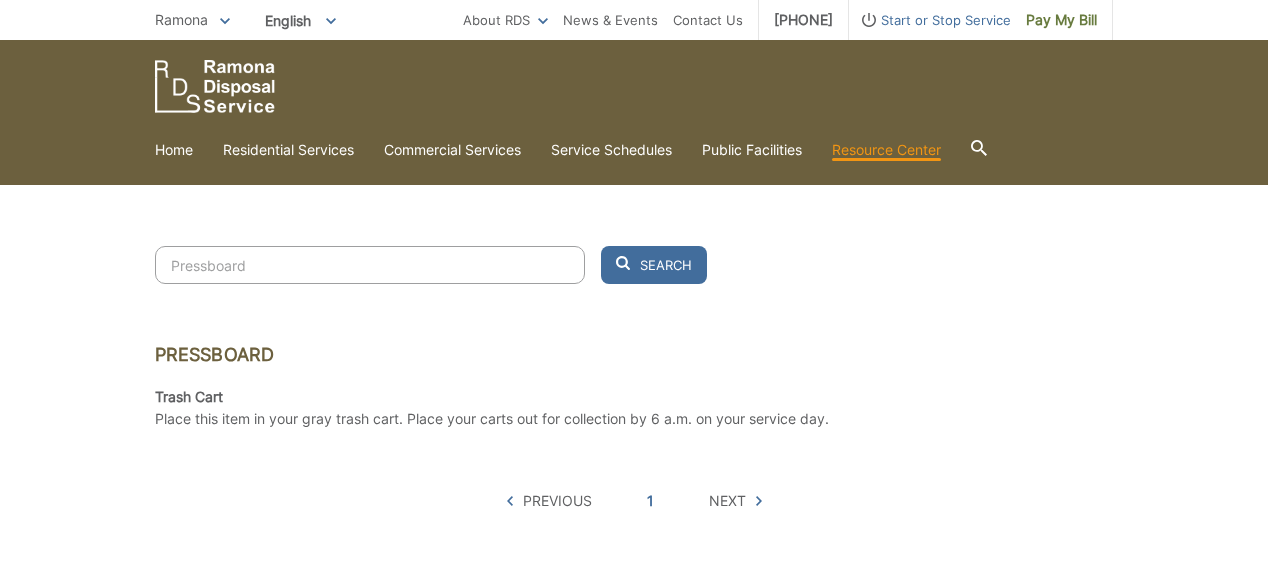 click on "Trash Cart Place this item in your gray trash cart. Place your carts out for collection by 6 a.m. on your service day." at bounding box center (492, 408) 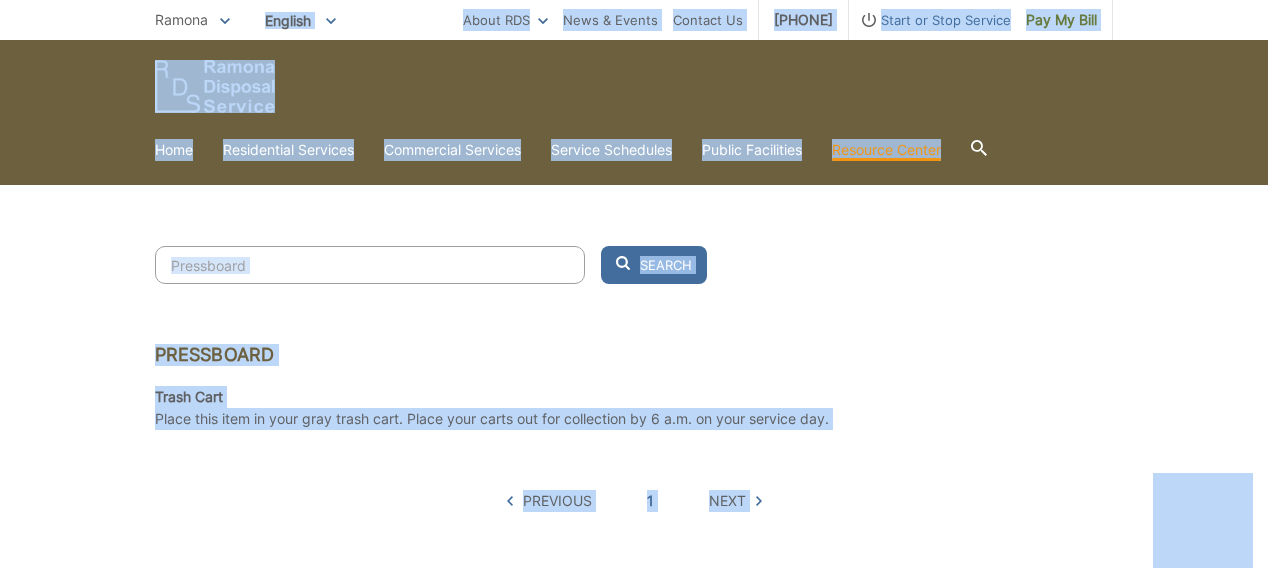click on "Pressboard" at bounding box center (634, 365) 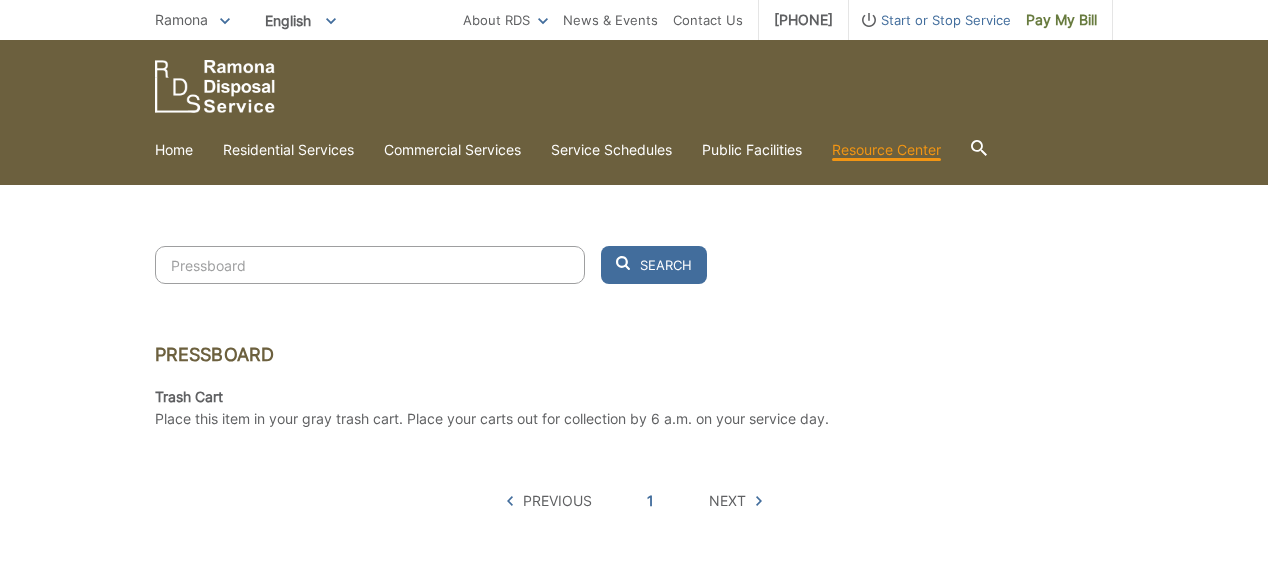 click on "Pressboard" at bounding box center (370, 265) 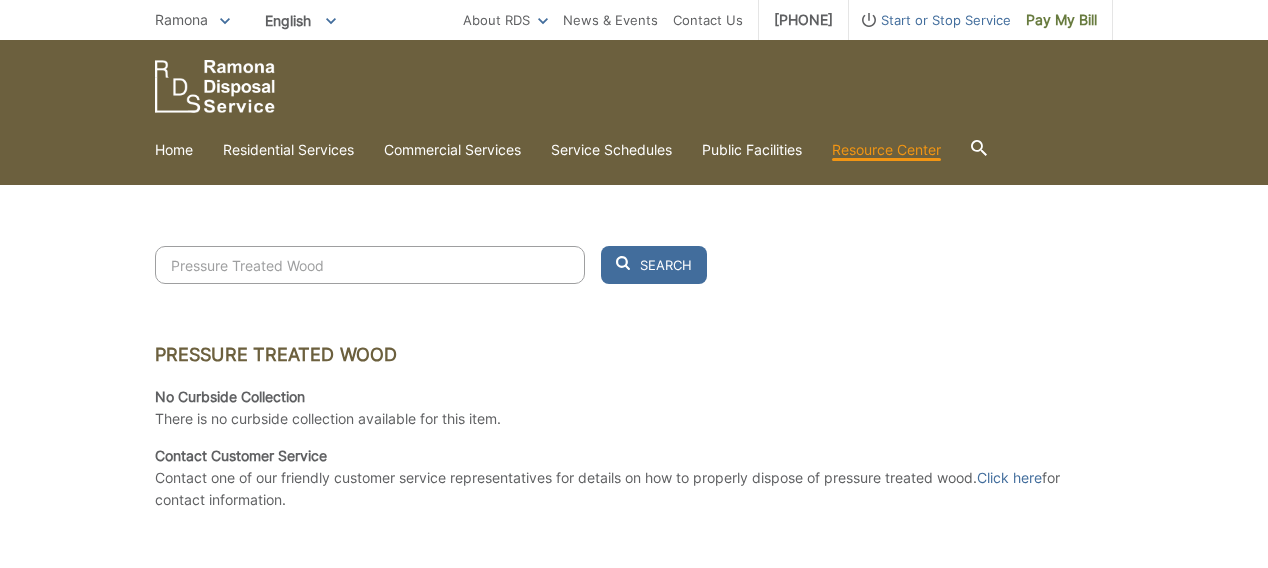 click on "Contact one of our friendly customer service representatives for details on how to properly dispose of pressure treated wood.  Click here  for contact information." at bounding box center (634, 489) 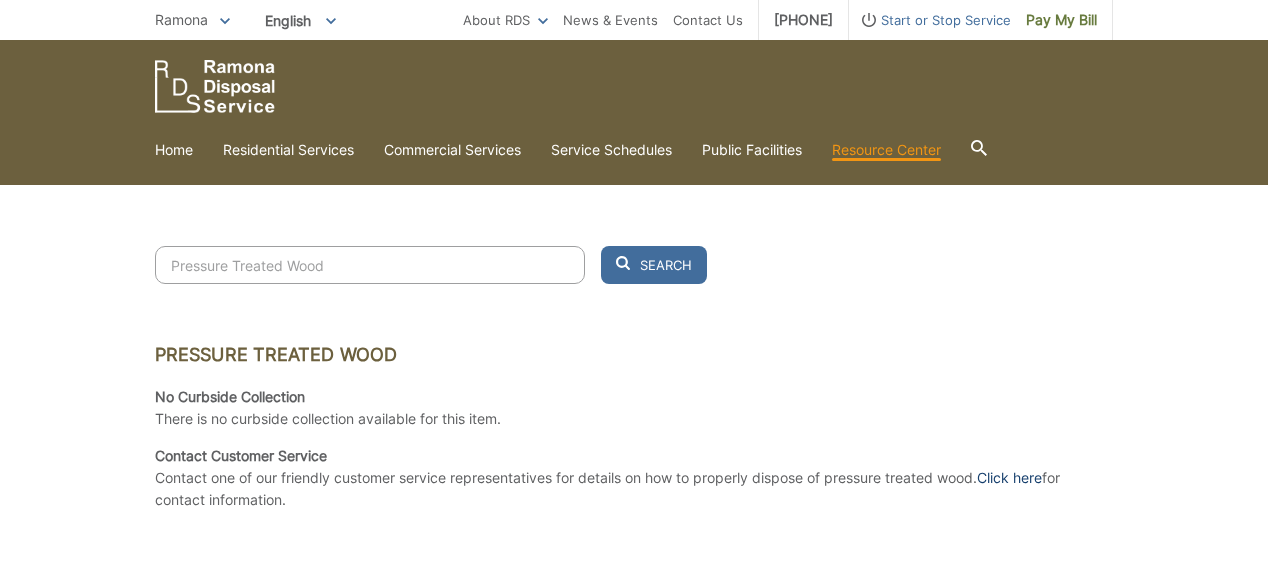 click on "Click here" at bounding box center (1009, 478) 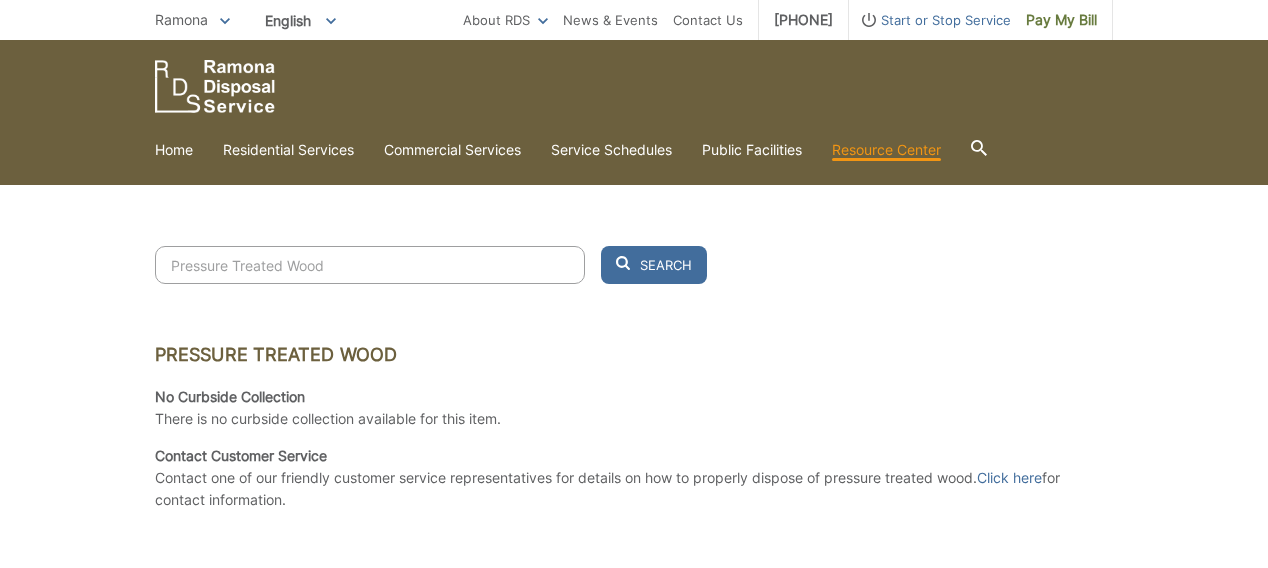 click on "Pressure Treated Wood" at bounding box center [370, 265] 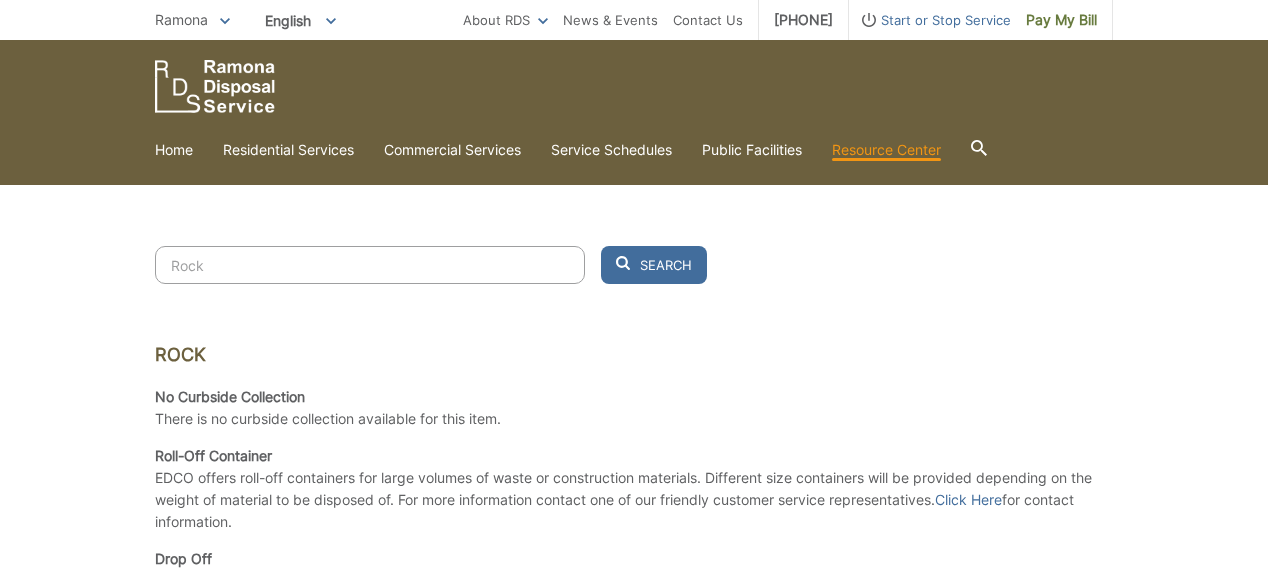 click on "Rock
No Curbside Collection There is no curbside collection available for this item.
Roll-Off Container EDCO offers roll-off containers for large volumes of waste or construction materials. Different size containers will be provided depending on the weight of material to be disposed of. For more information contact one of our friendly customer service representatives.  Click Here  for contact information.
Drop Off You can also drop this item off for recycling or disposal at one of EDCO's  Construction and Demolition Recycling Facilities.  Click Here  for locations." at bounding box center [634, 468] 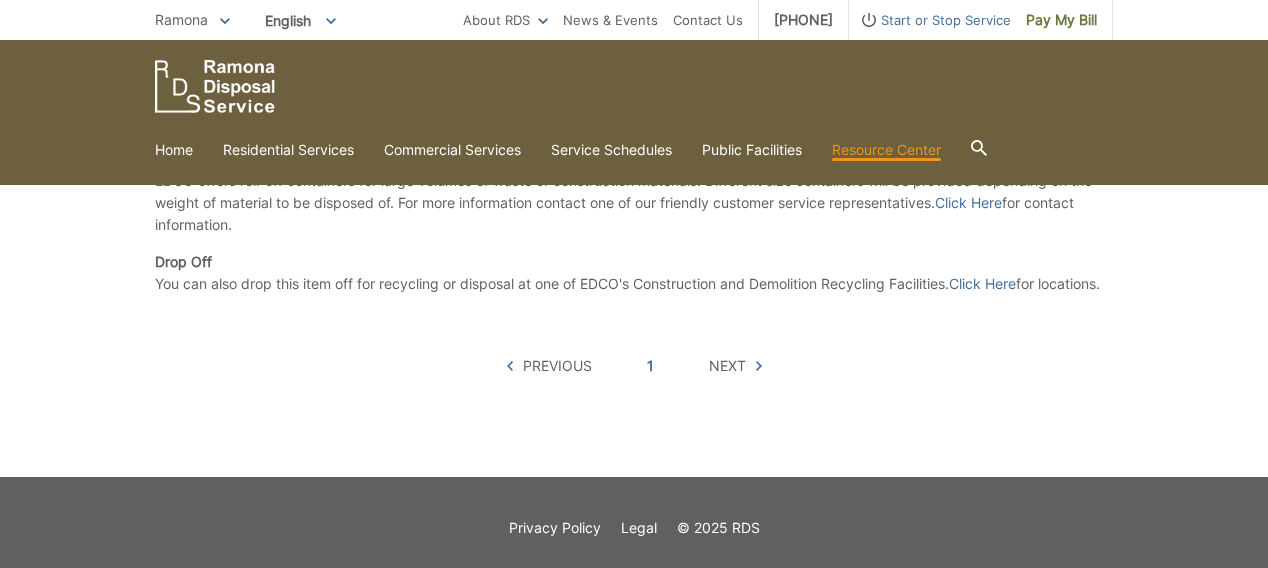scroll, scrollTop: 669, scrollLeft: 0, axis: vertical 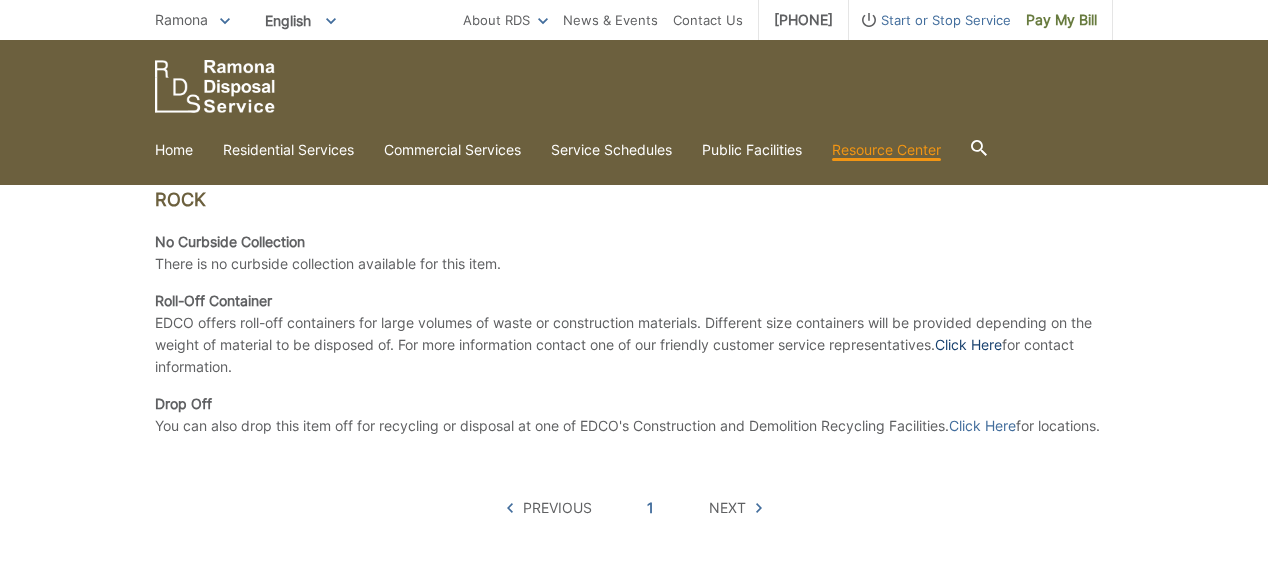 click on "Click Here" at bounding box center [968, 345] 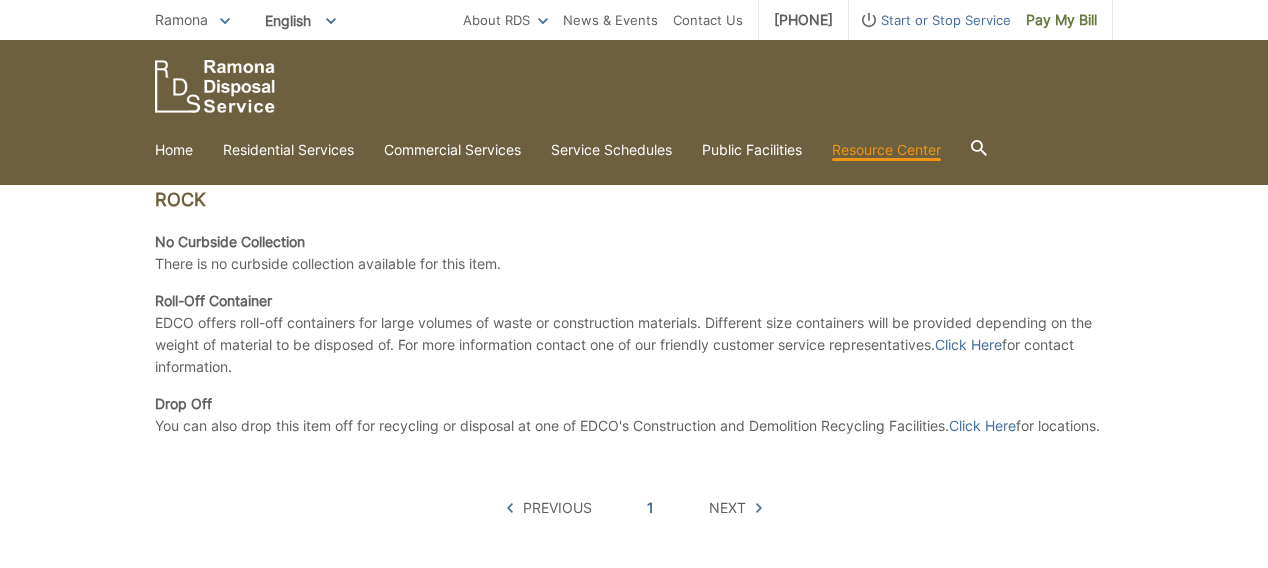drag, startPoint x: 612, startPoint y: 488, endPoint x: 586, endPoint y: 481, distance: 26.925823 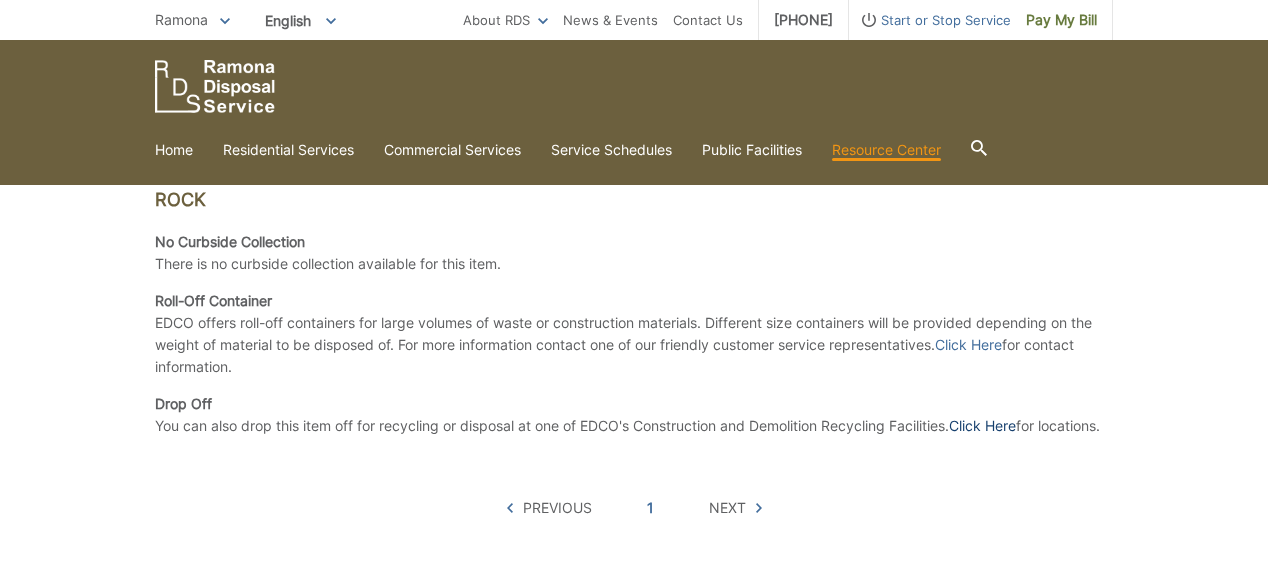 click on "Click Here" at bounding box center [982, 426] 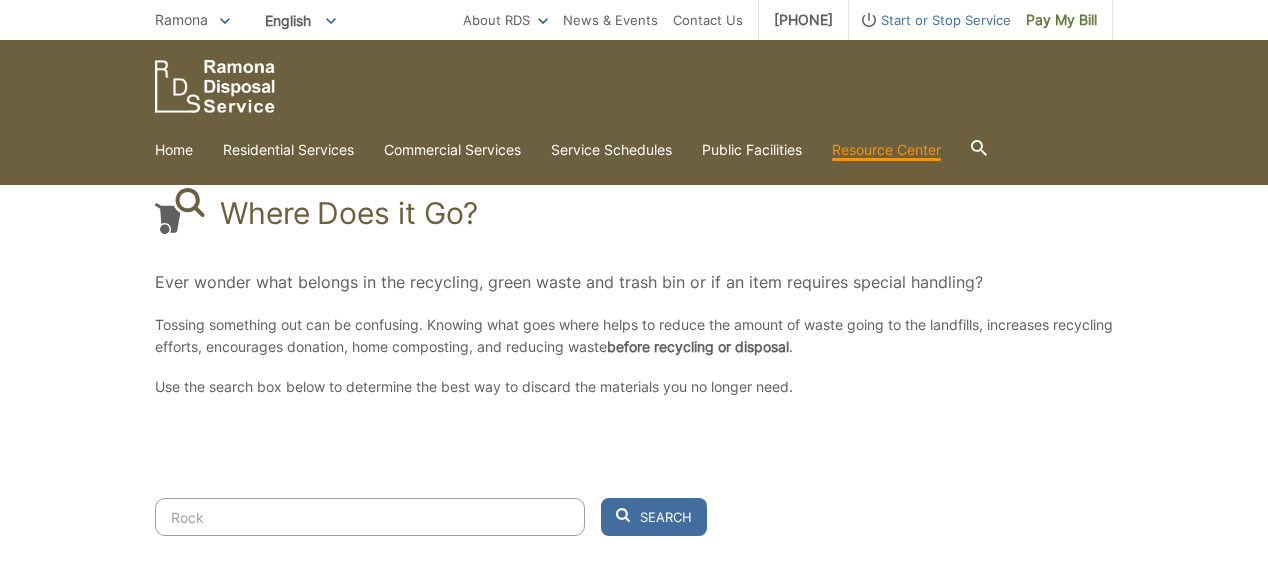 scroll, scrollTop: 259, scrollLeft: 0, axis: vertical 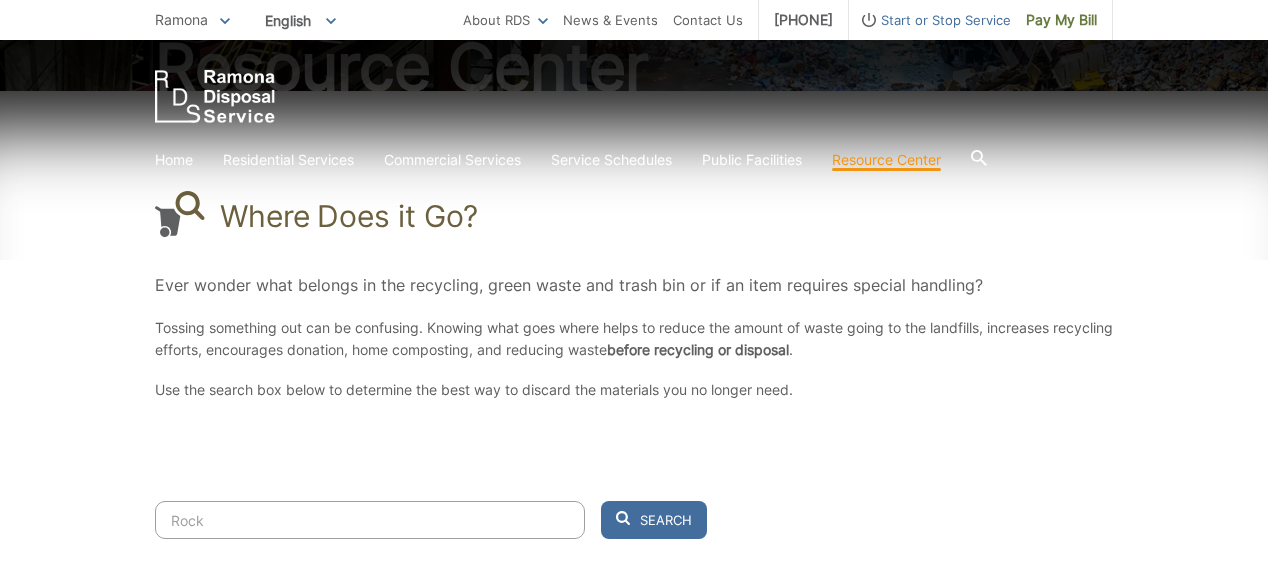 drag, startPoint x: 280, startPoint y: 513, endPoint x: 271, endPoint y: 519, distance: 10.816654 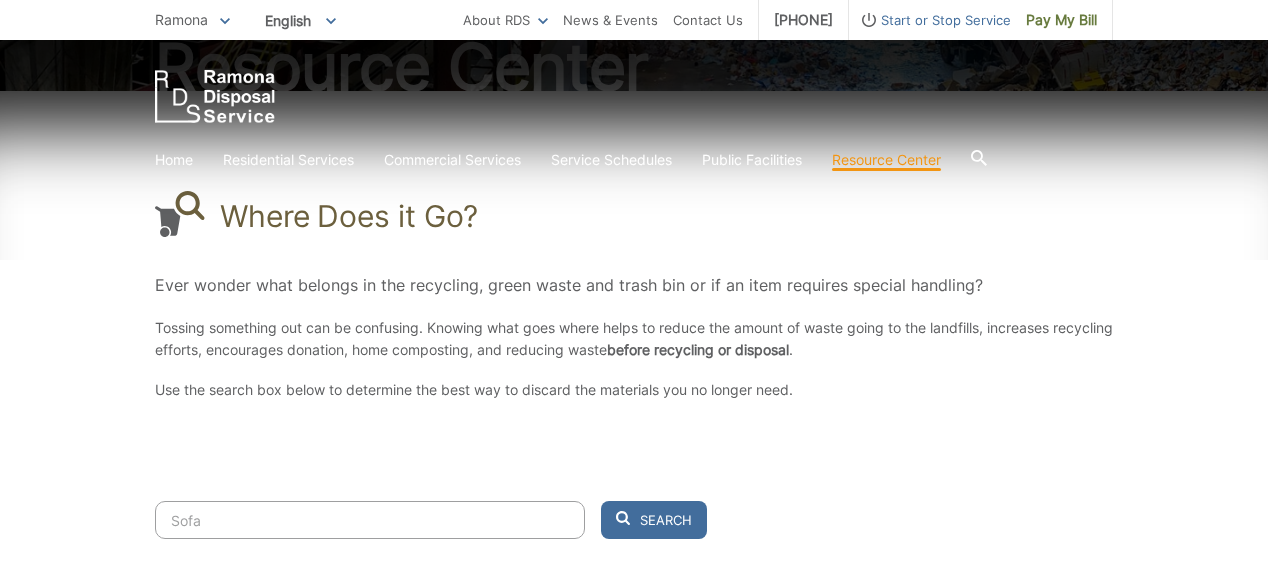 type on "Sofa" 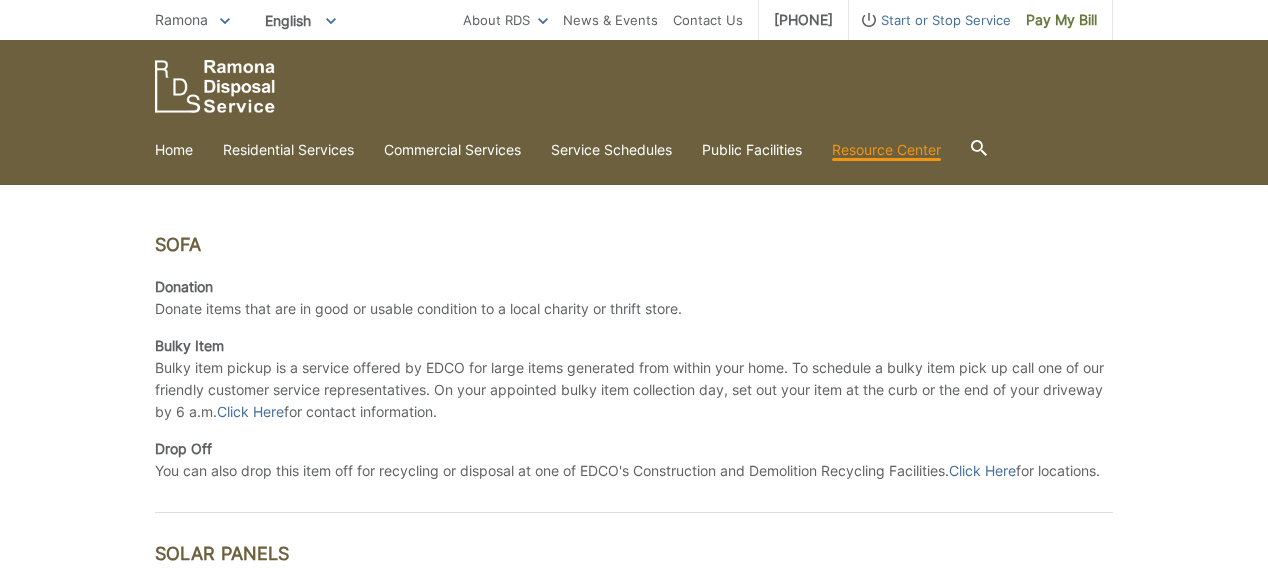 scroll, scrollTop: 600, scrollLeft: 0, axis: vertical 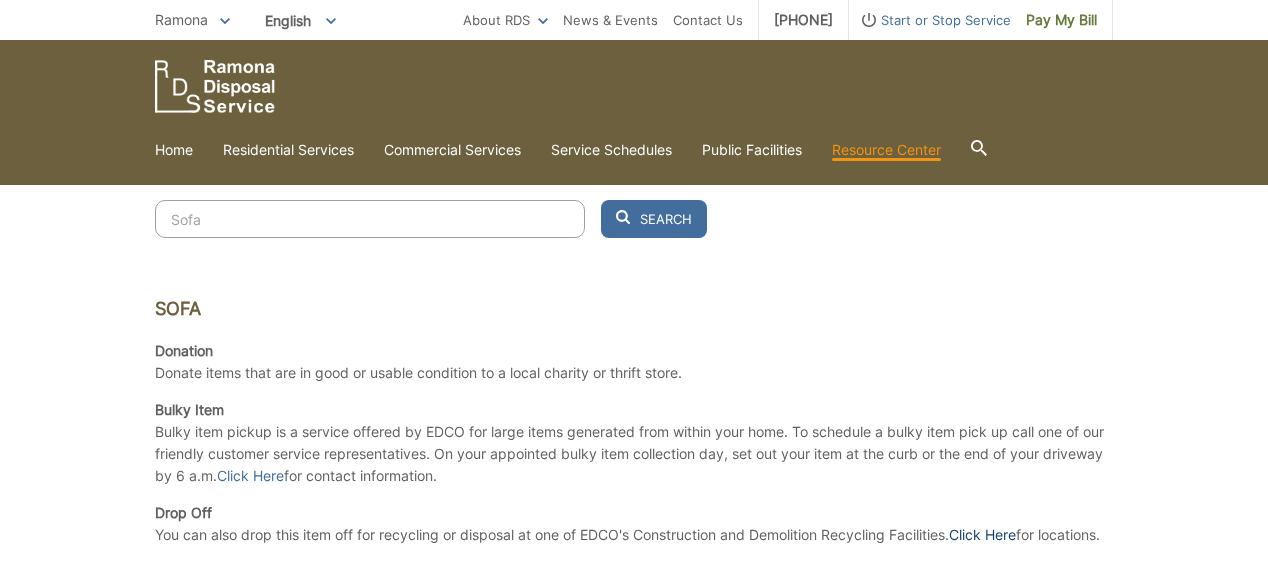 click on "Click Here" at bounding box center [982, 535] 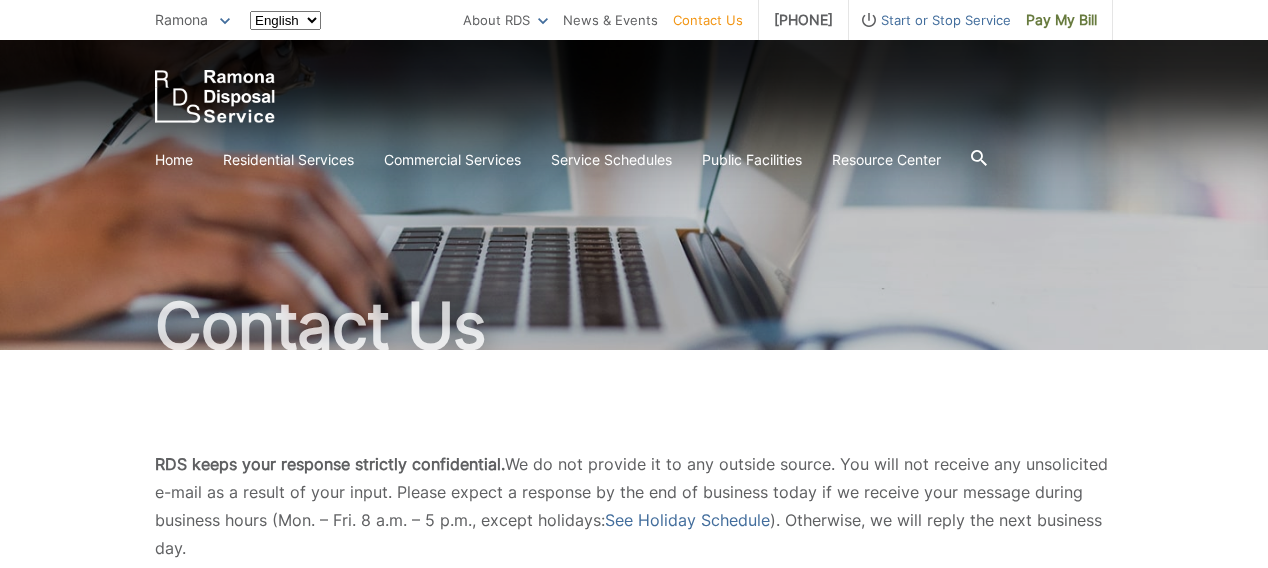 scroll, scrollTop: 0, scrollLeft: 0, axis: both 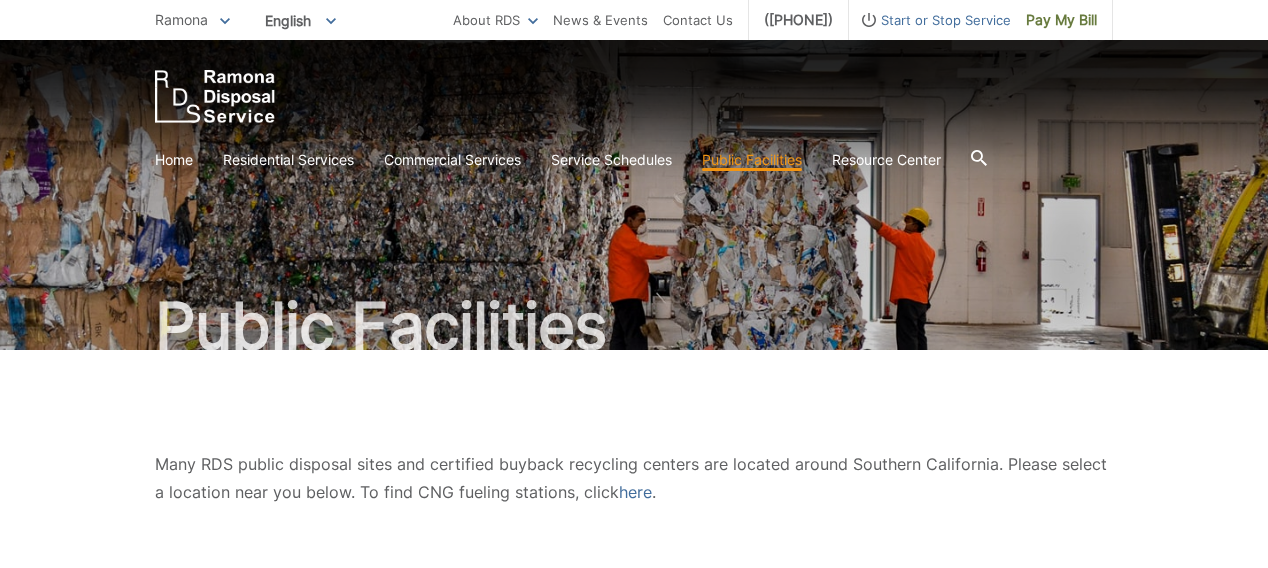 click on "Many RDS public disposal sites and certified buyback recycling centers are located around Southern California. Please select a location near you below. To find CNG fueling stations, click  here ." at bounding box center (631, 478) 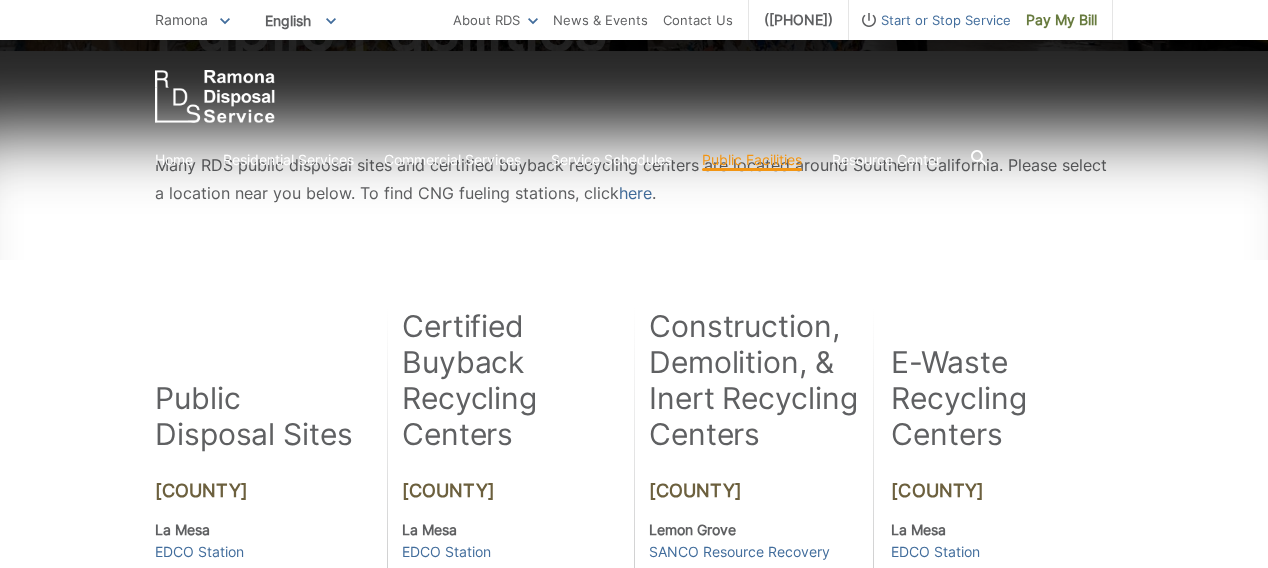 scroll, scrollTop: 300, scrollLeft: 0, axis: vertical 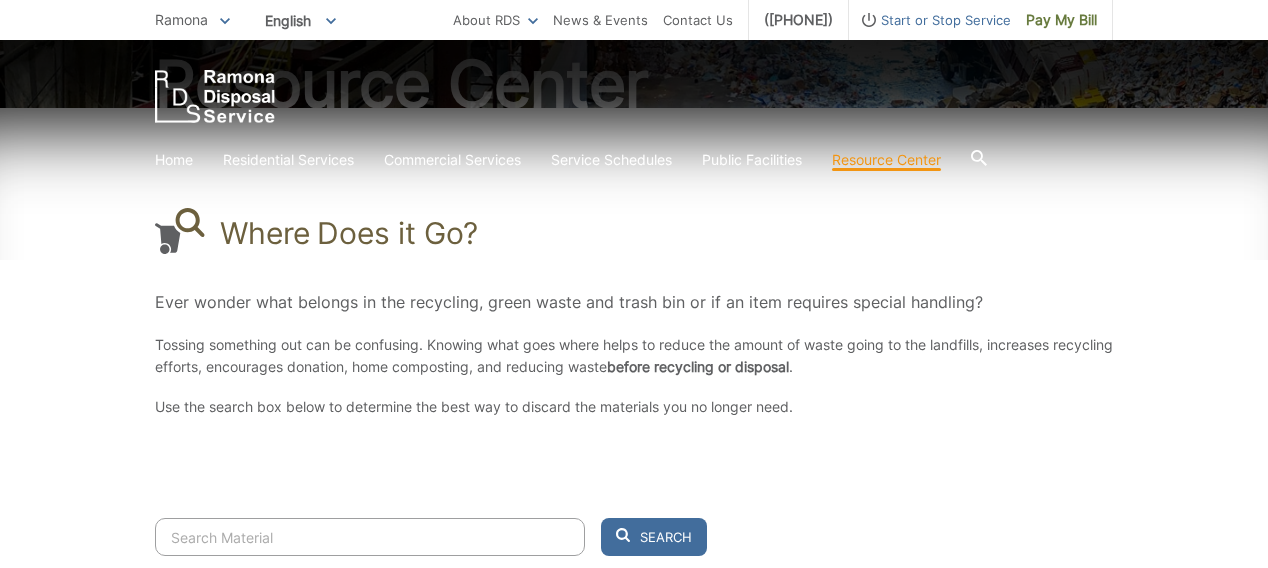 click at bounding box center (370, 537) 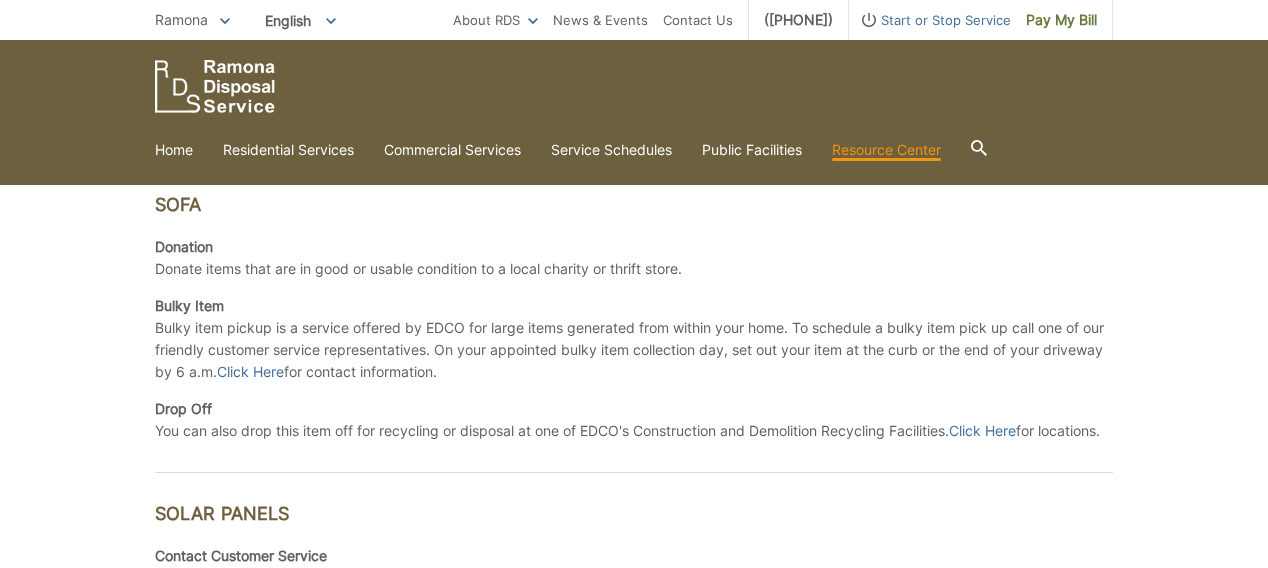 scroll, scrollTop: 662, scrollLeft: 0, axis: vertical 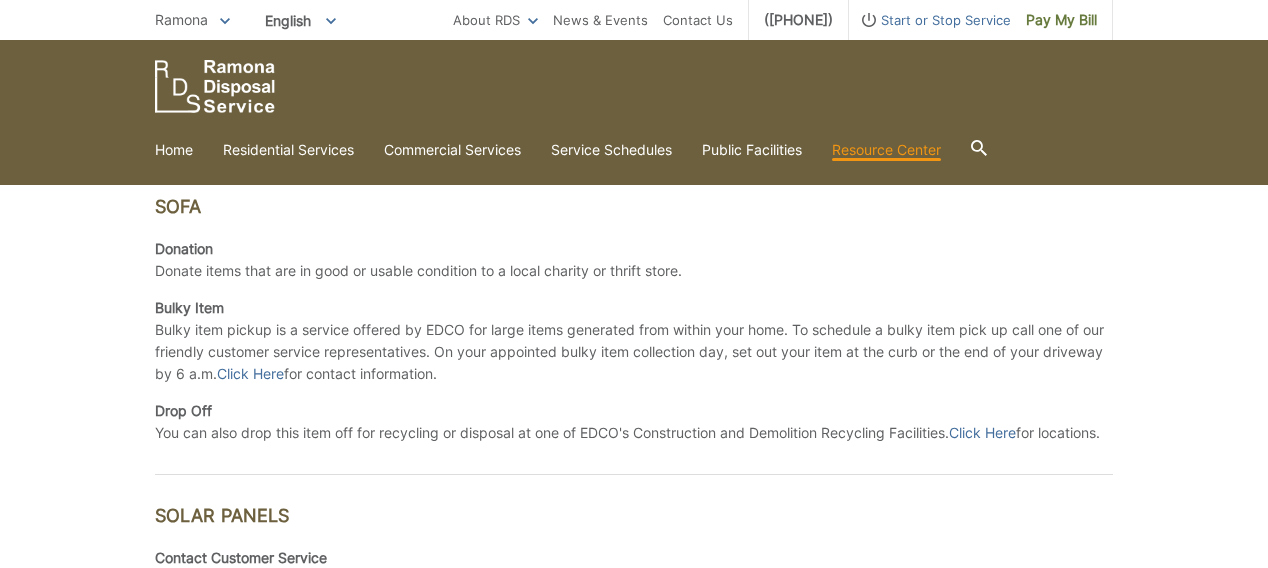click on "You can also drop this item off for recycling or disposal at one of EDCO's Construction and Demolition Recycling Facilities.  Click Here  for locations." at bounding box center [627, 433] 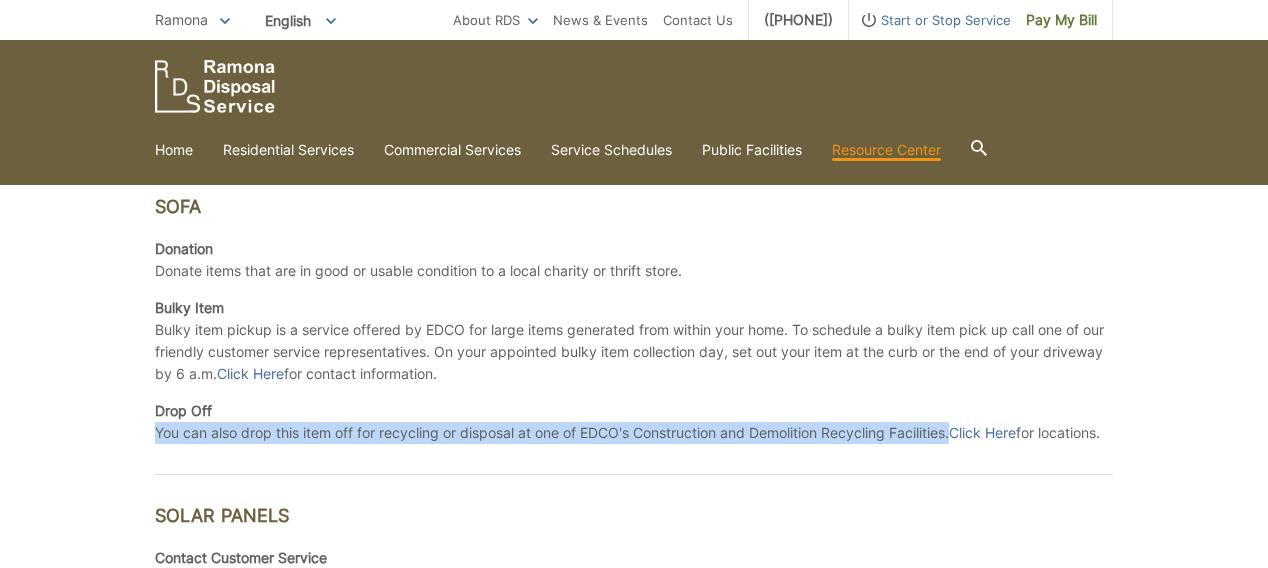 drag, startPoint x: 156, startPoint y: 431, endPoint x: 858, endPoint y: 528, distance: 708.66986 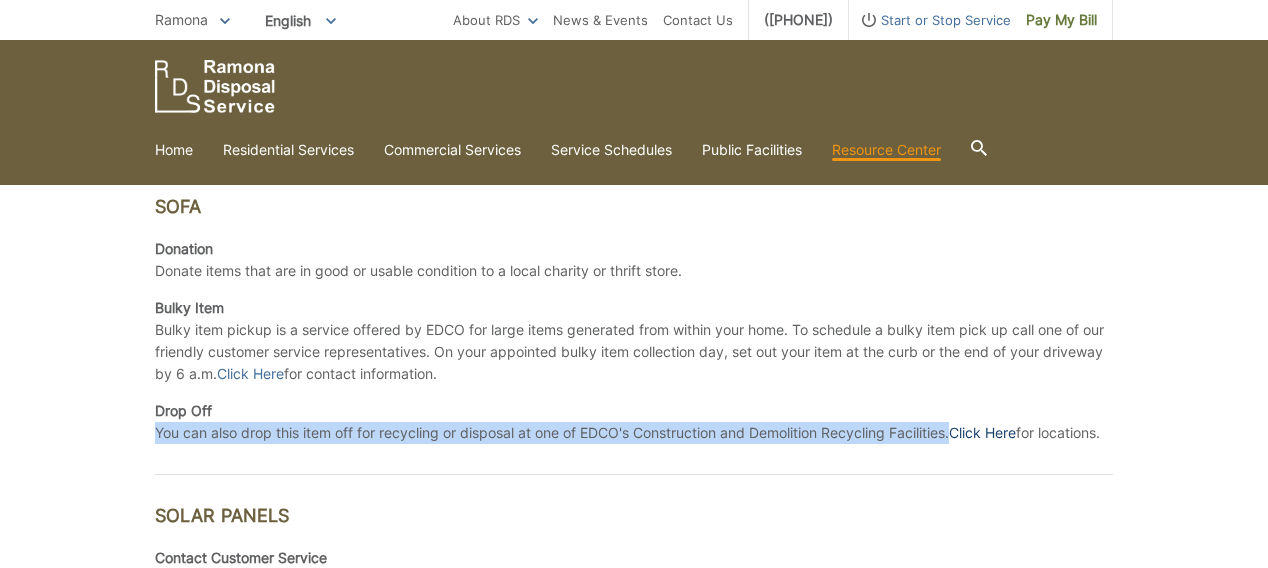 click on "Click Here" at bounding box center (982, 433) 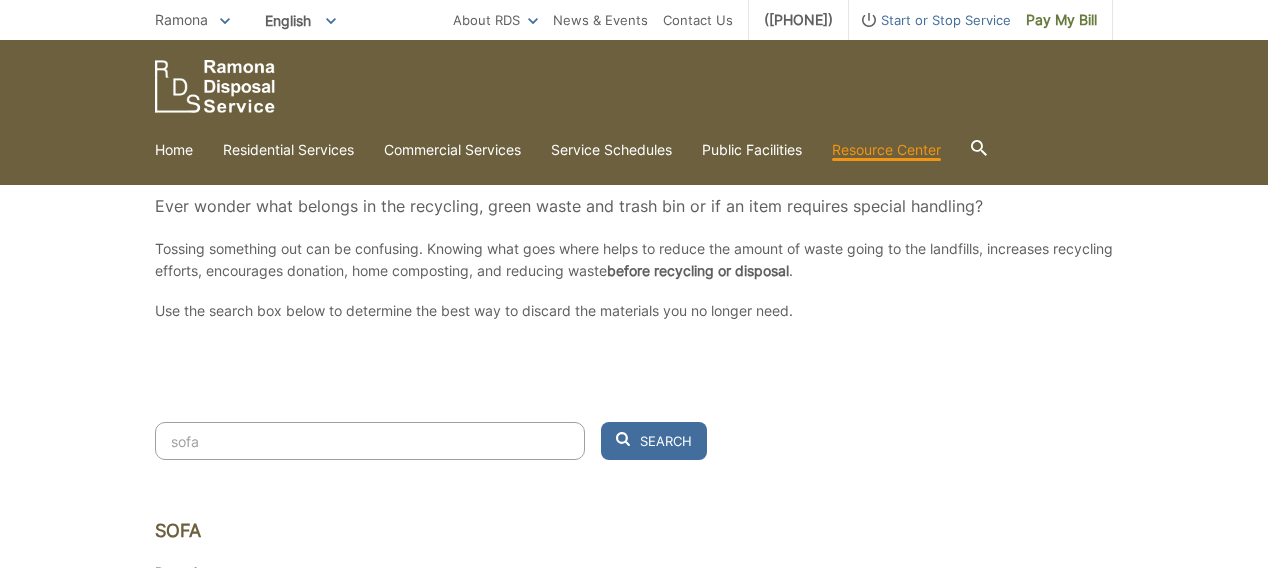 scroll, scrollTop: 330, scrollLeft: 0, axis: vertical 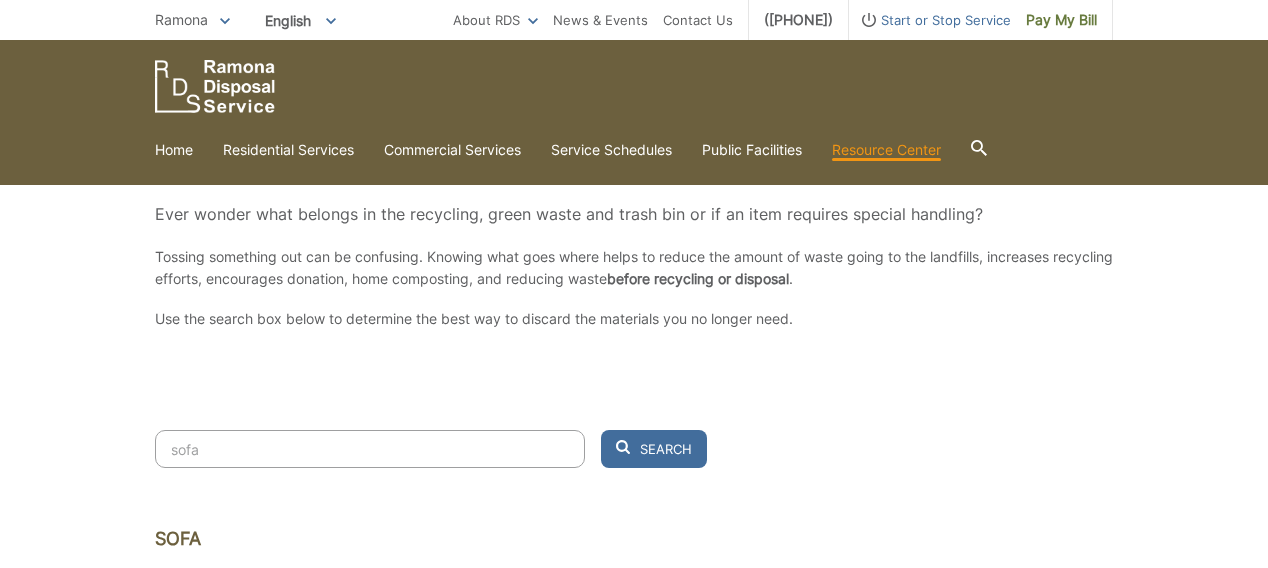 click on "Resource Center
Where Does it Go?
Ever wonder what belongs in the recycling, green waste and trash bin or if an item requires special handling?
Tossing something out can be confusing. Knowing what goes where helps to reduce the amount of waste going to
the landfills, increases recycling efforts, encourages donation, home composting, and reducing waste  before
recycling or disposal .
Use the search box below to determine the best way to discard the materials you no longer need.
sofa           Search
Sofa
Donation Donate items that are in good or usable condition to a local charity or thrift store.
Bulky Item Click Here  for contact information.
Drop Off Click Here" at bounding box center [634, 709] 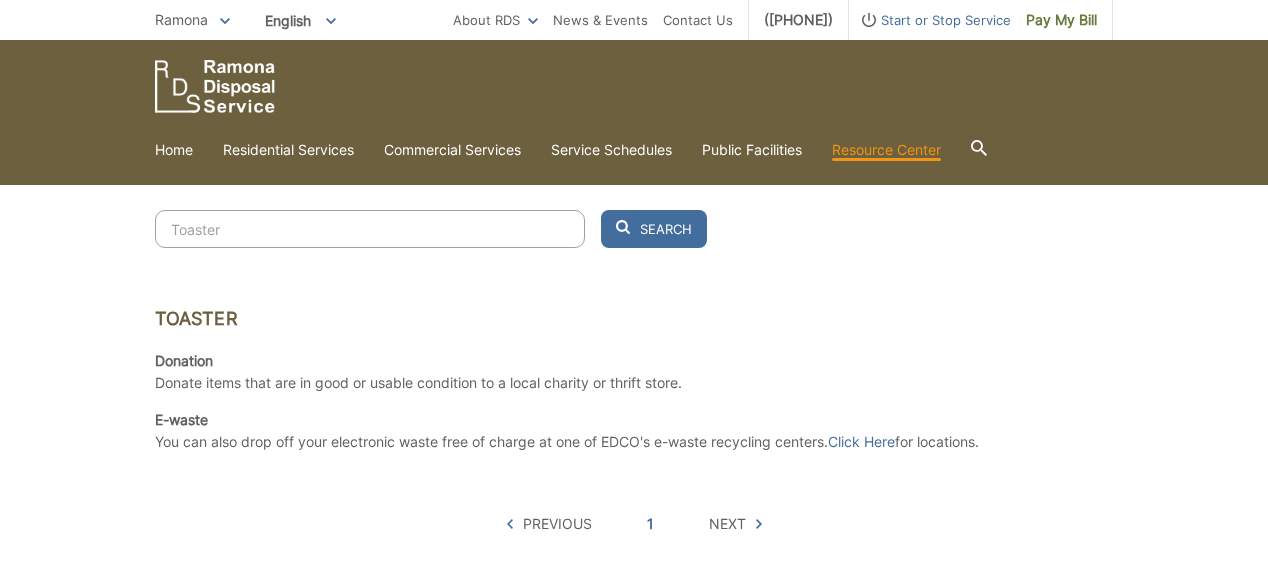 scroll, scrollTop: 529, scrollLeft: 0, axis: vertical 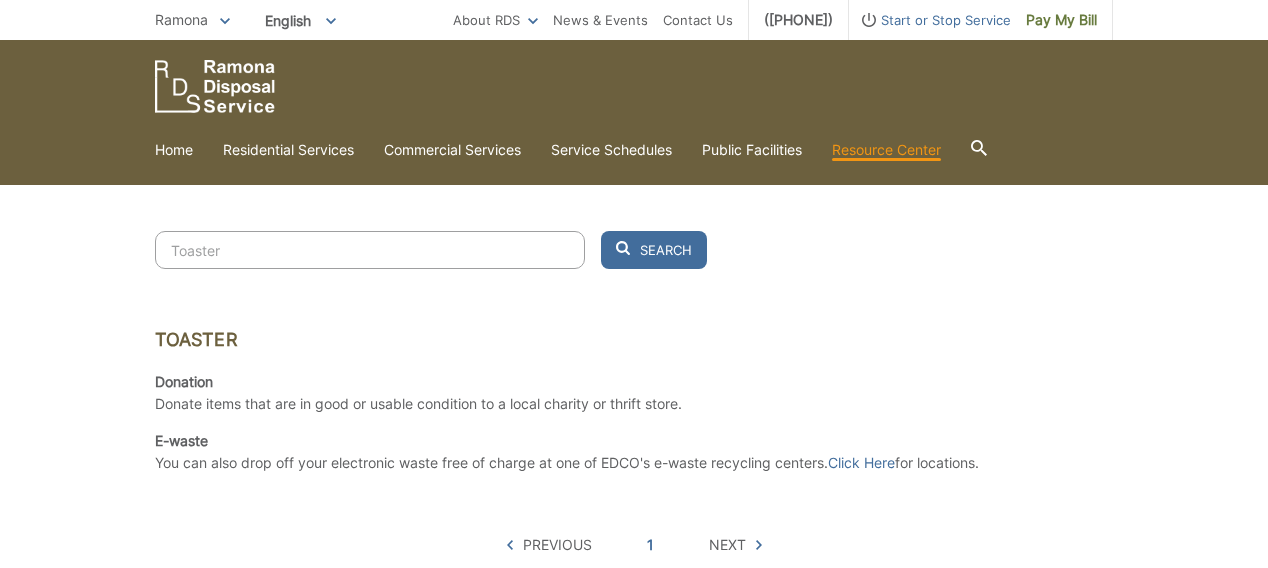 click on "Donation Donate items that are in good or usable condition to a local charity or thrift store." at bounding box center [634, 393] 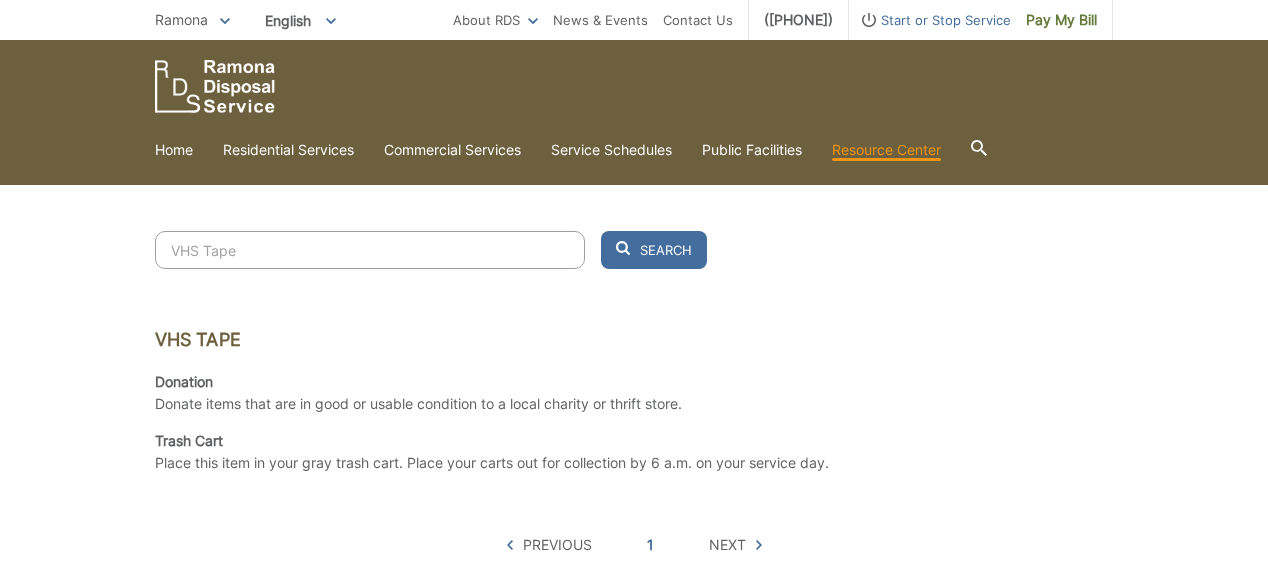 click on "VHS Tape" at bounding box center (370, 250) 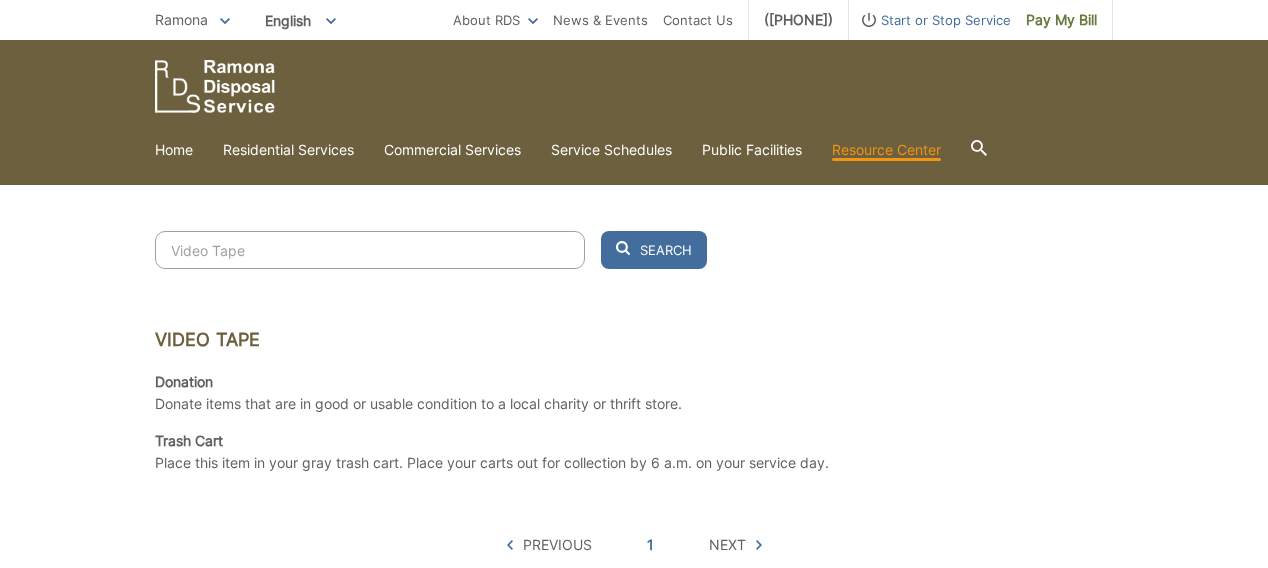click on "Trash Cart Place this item in your gray trash cart. Place your carts out for collection by 6 a.m. on your service day." at bounding box center (492, 452) 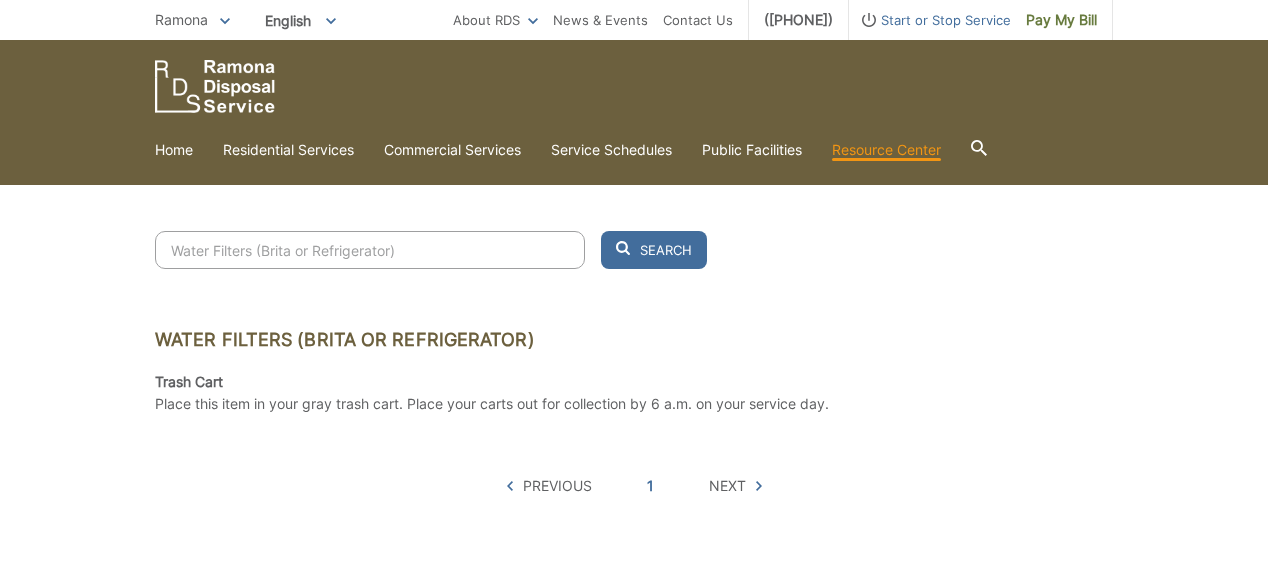 drag, startPoint x: 343, startPoint y: 248, endPoint x: 388, endPoint y: 241, distance: 45.54119 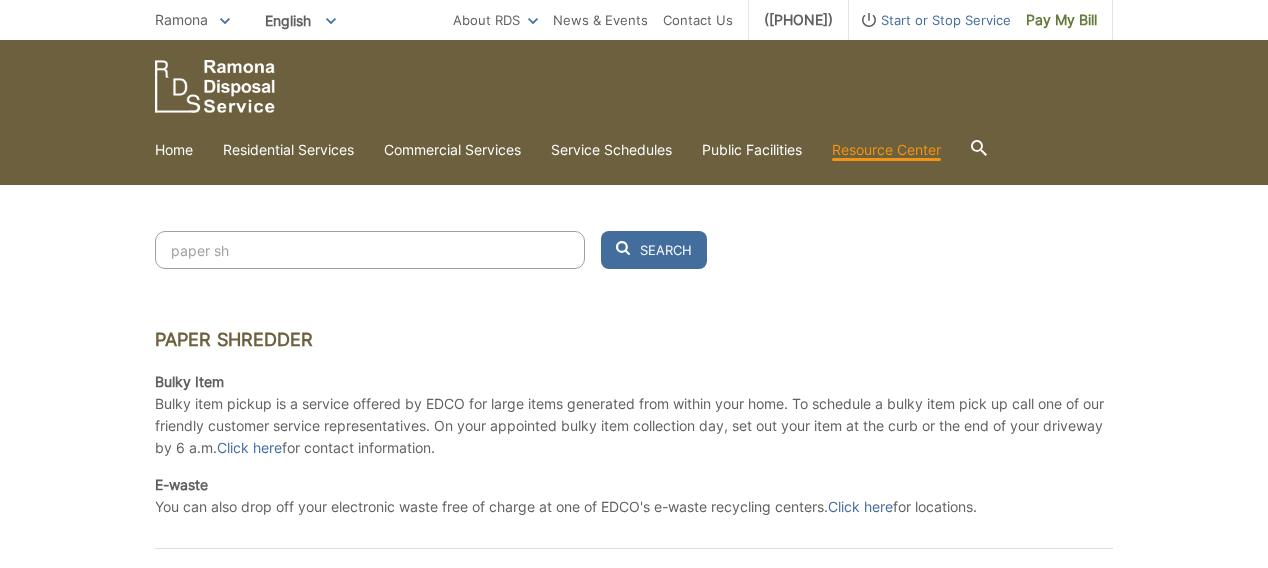 click on "paper sh" at bounding box center [370, 250] 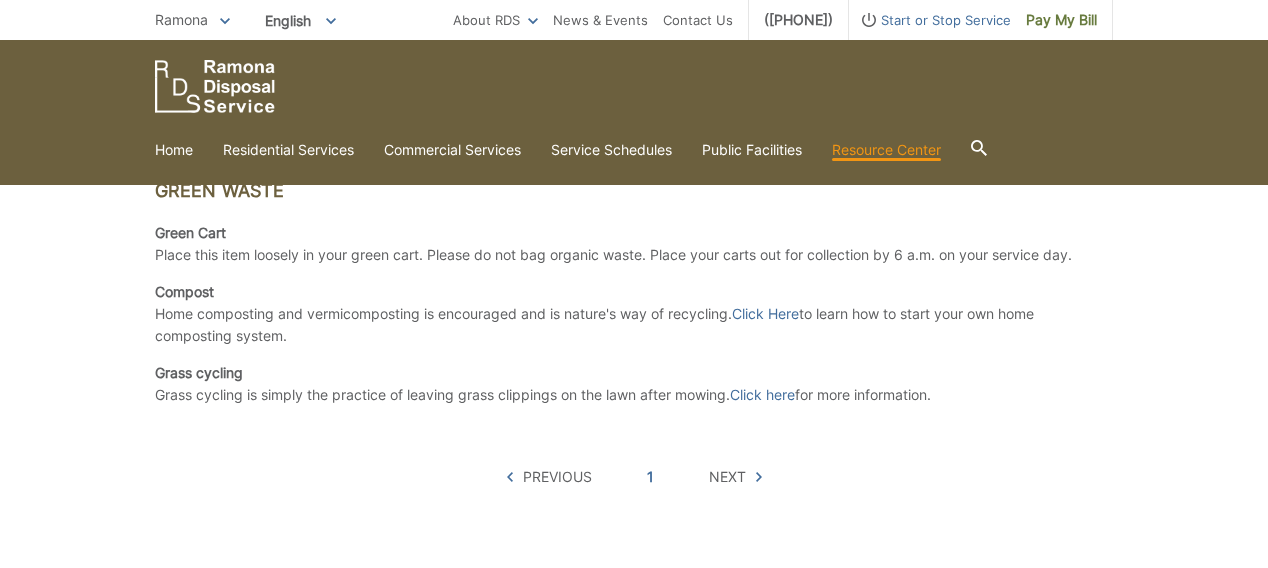 scroll, scrollTop: 677, scrollLeft: 0, axis: vertical 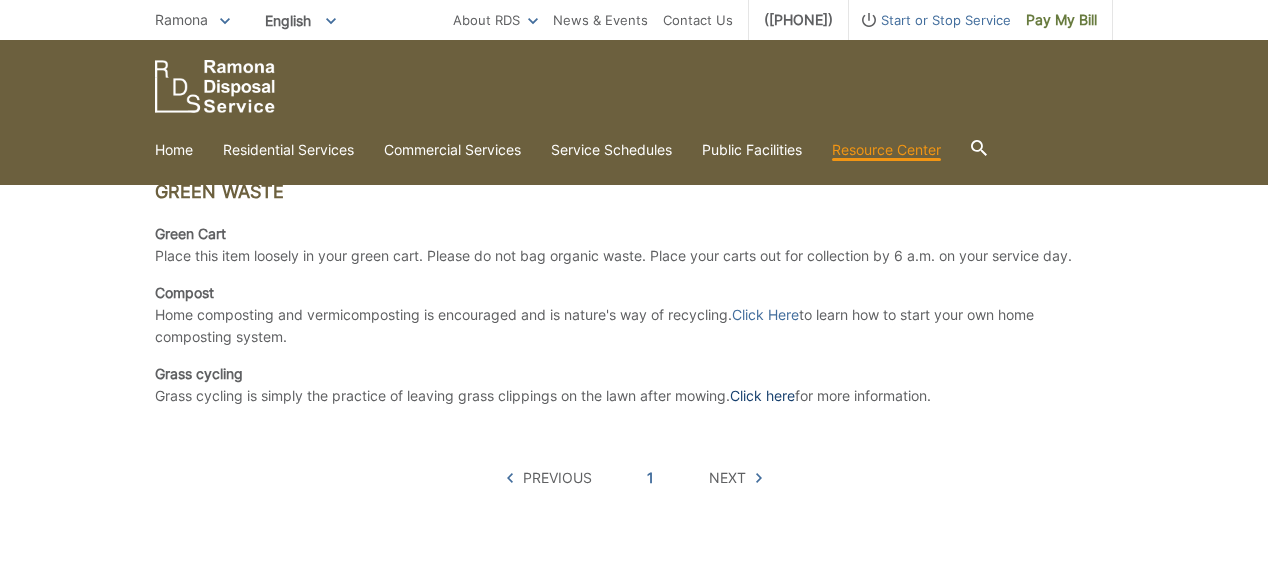 type on "Green Waste" 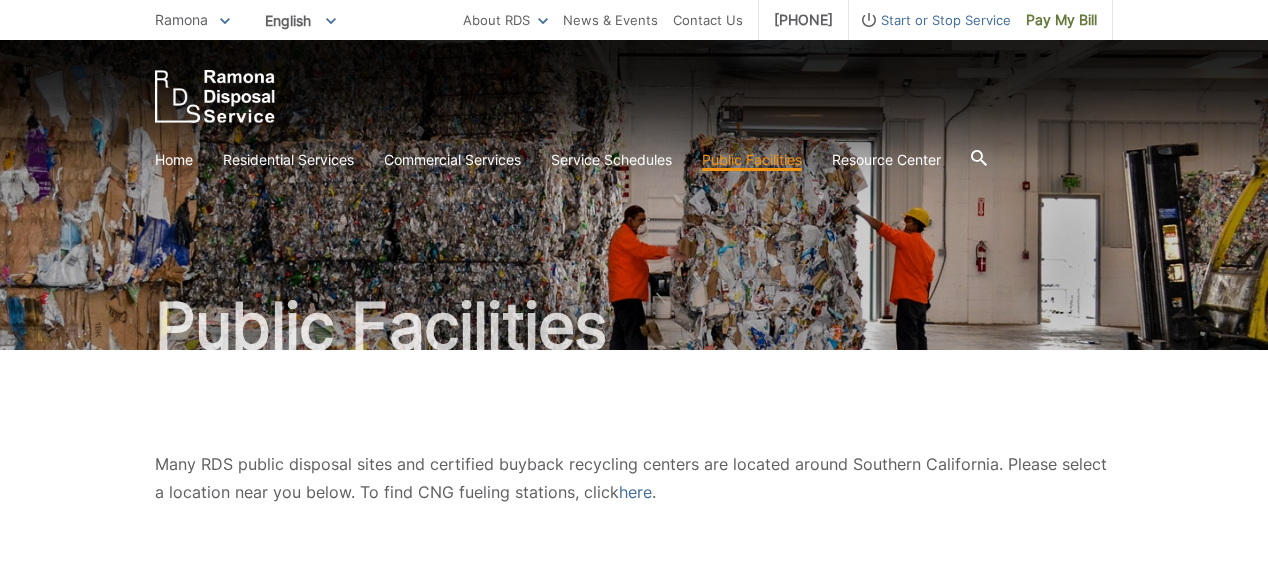 scroll, scrollTop: 0, scrollLeft: 0, axis: both 